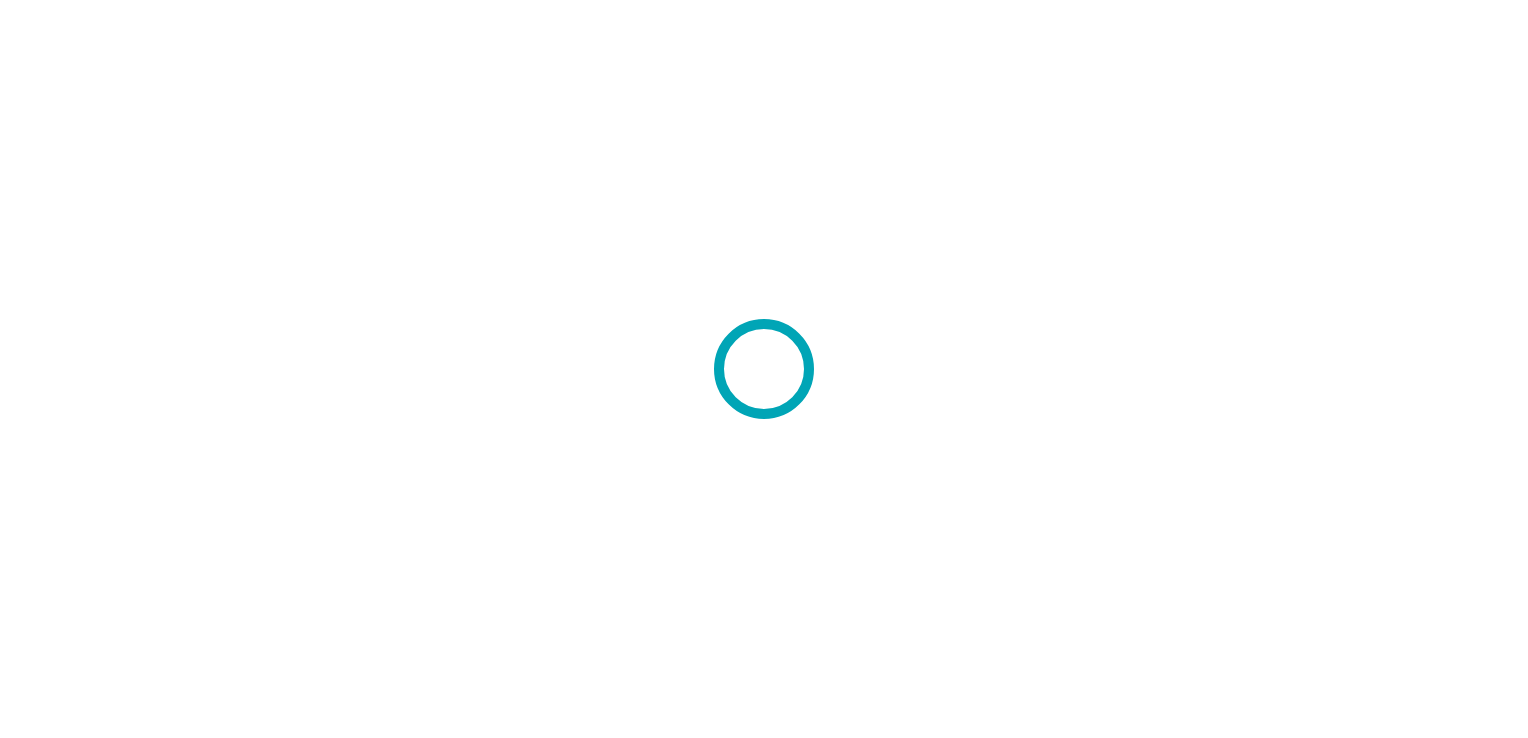 scroll, scrollTop: 0, scrollLeft: 0, axis: both 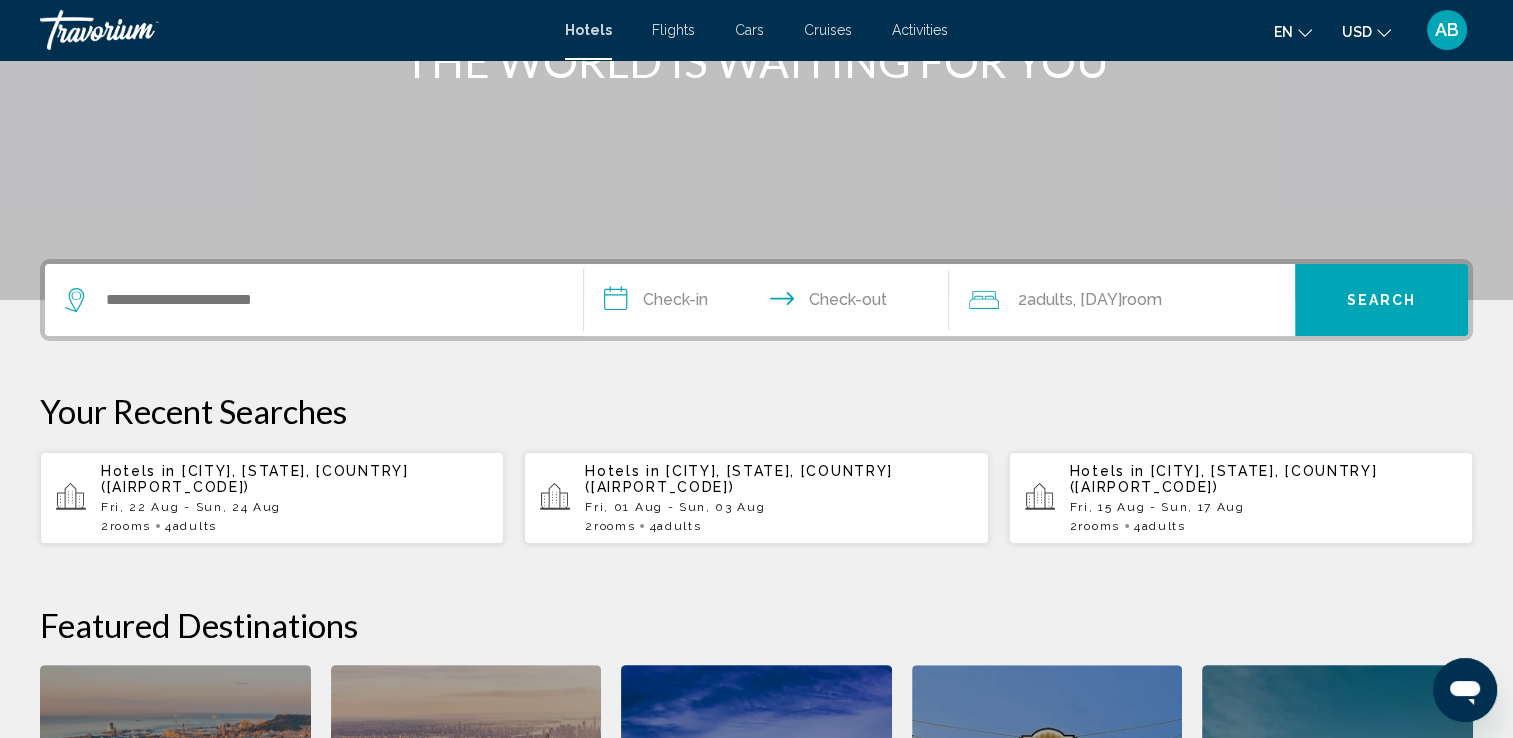click at bounding box center [314, 300] 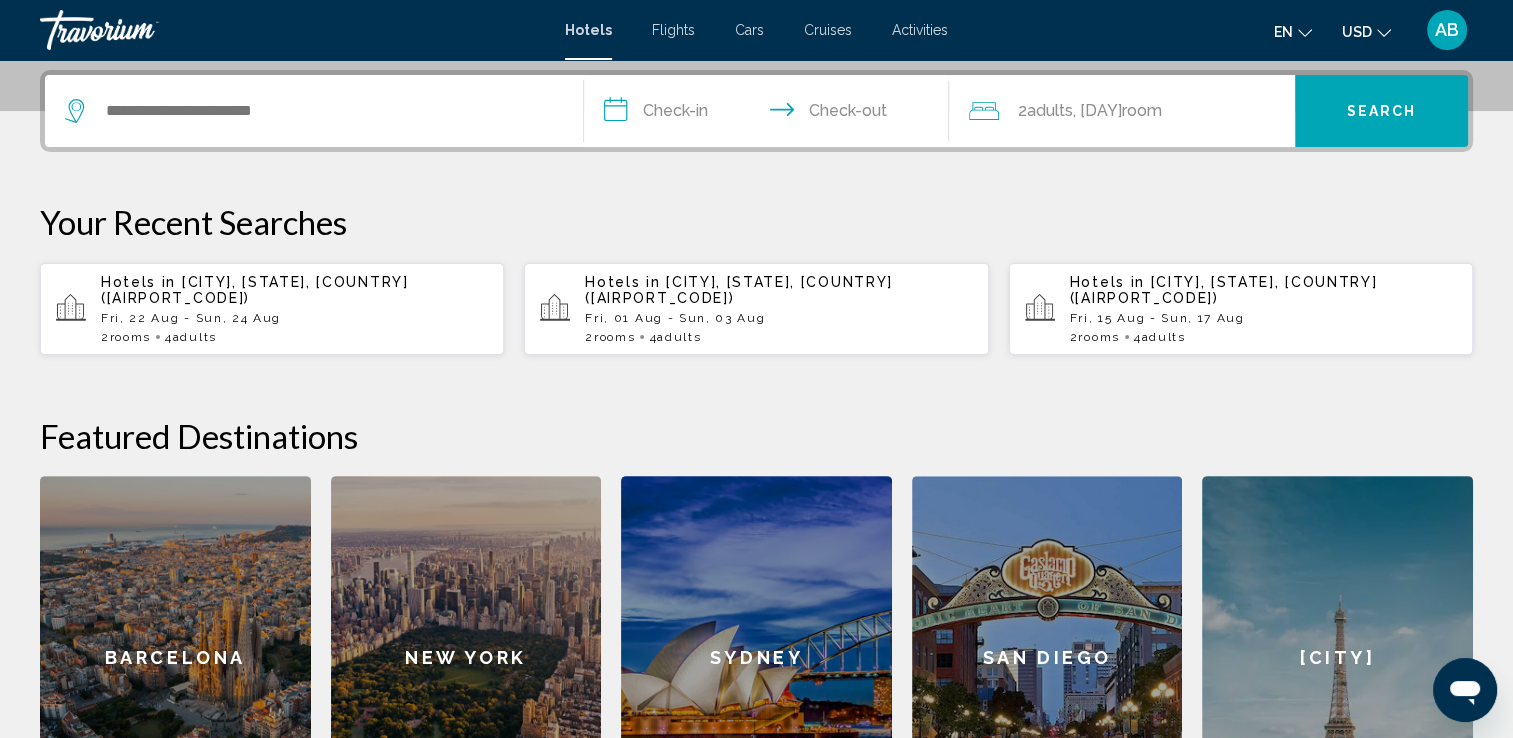 scroll, scrollTop: 493, scrollLeft: 0, axis: vertical 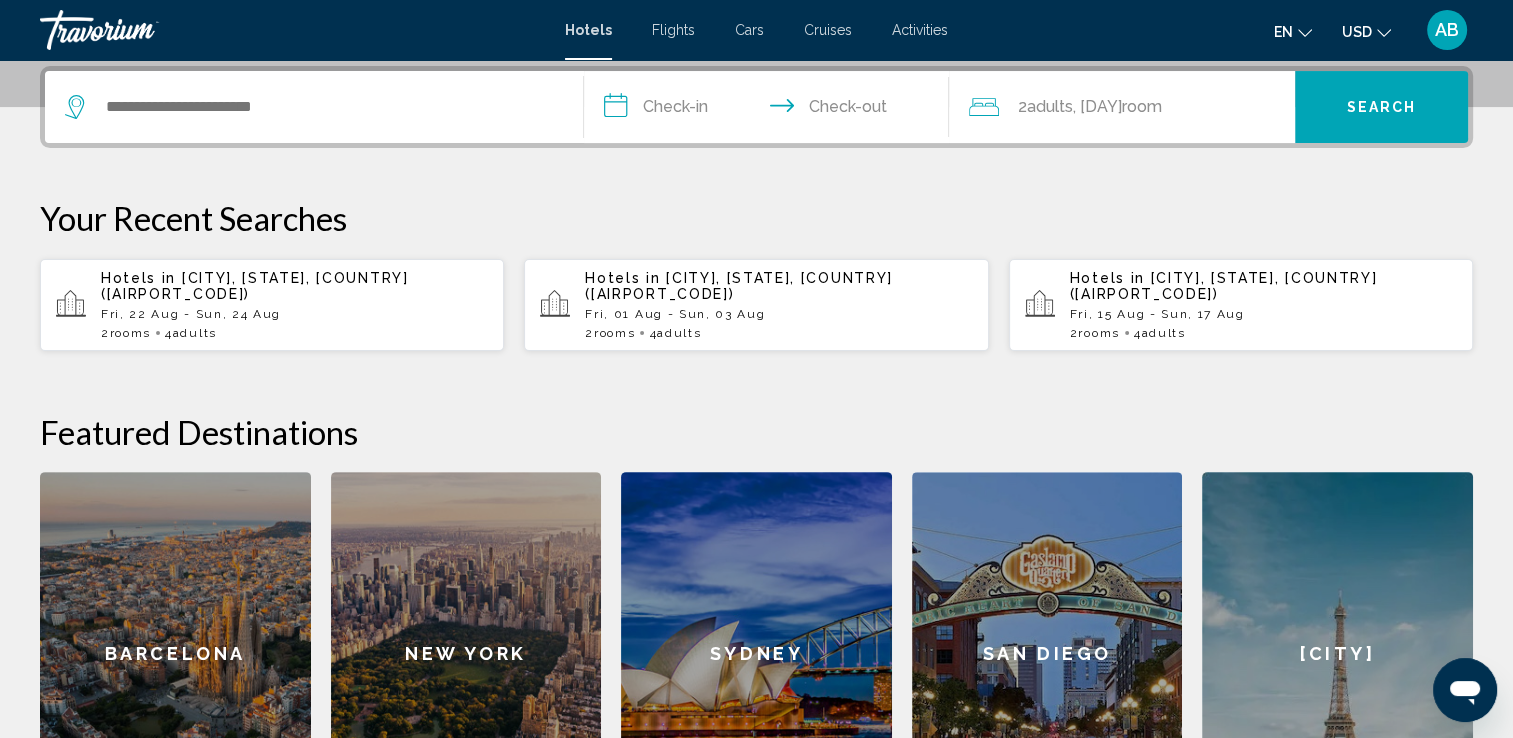 click at bounding box center [309, 107] 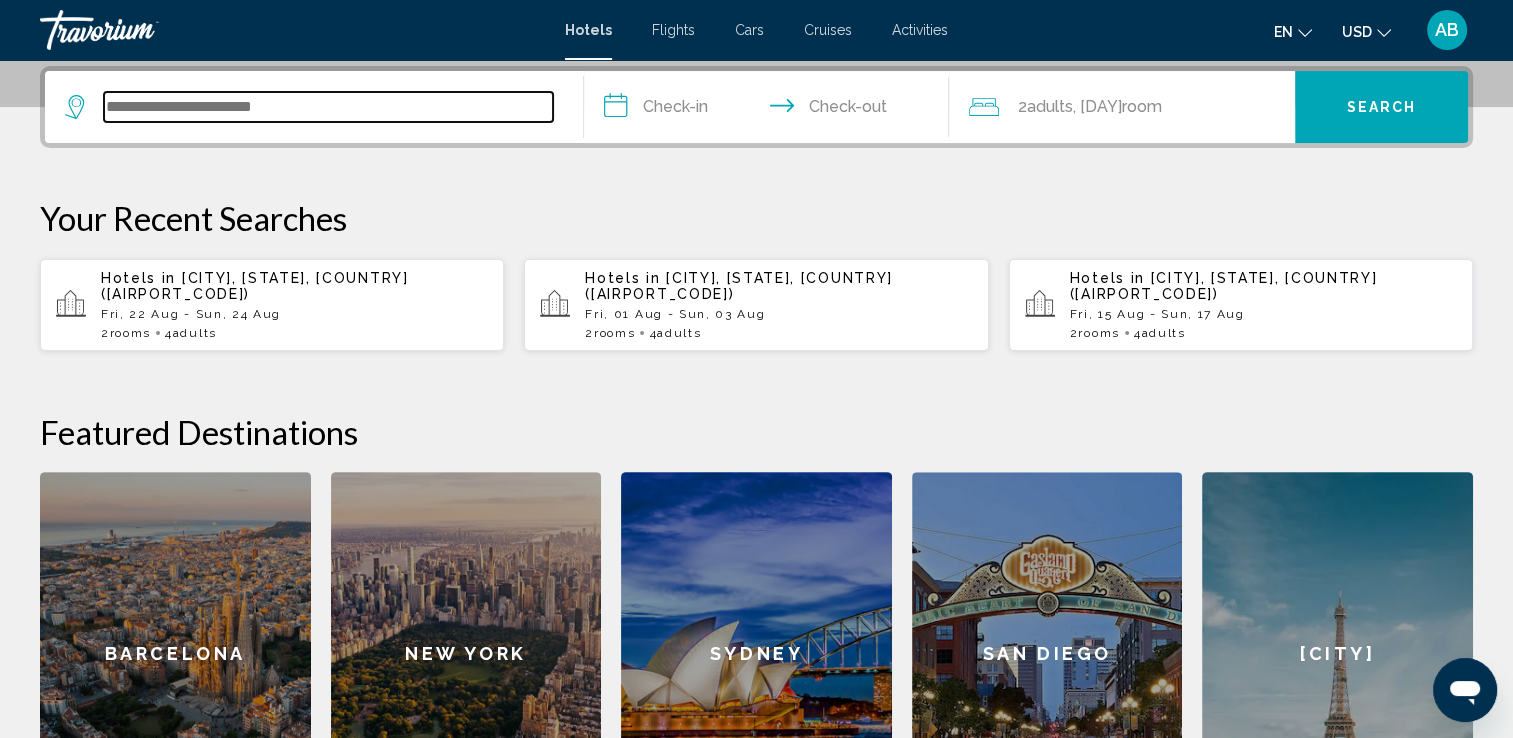 click at bounding box center (328, 107) 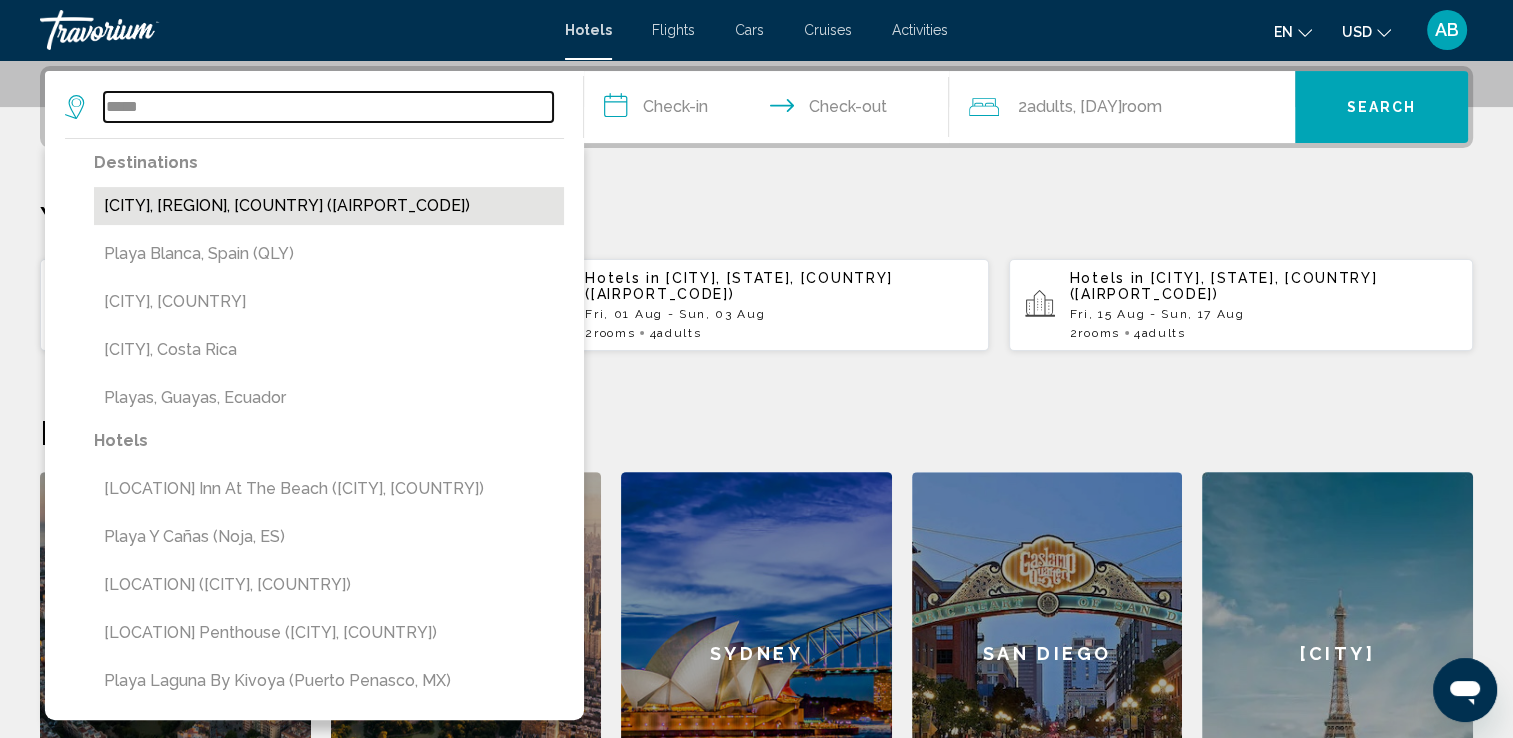 type on "*****" 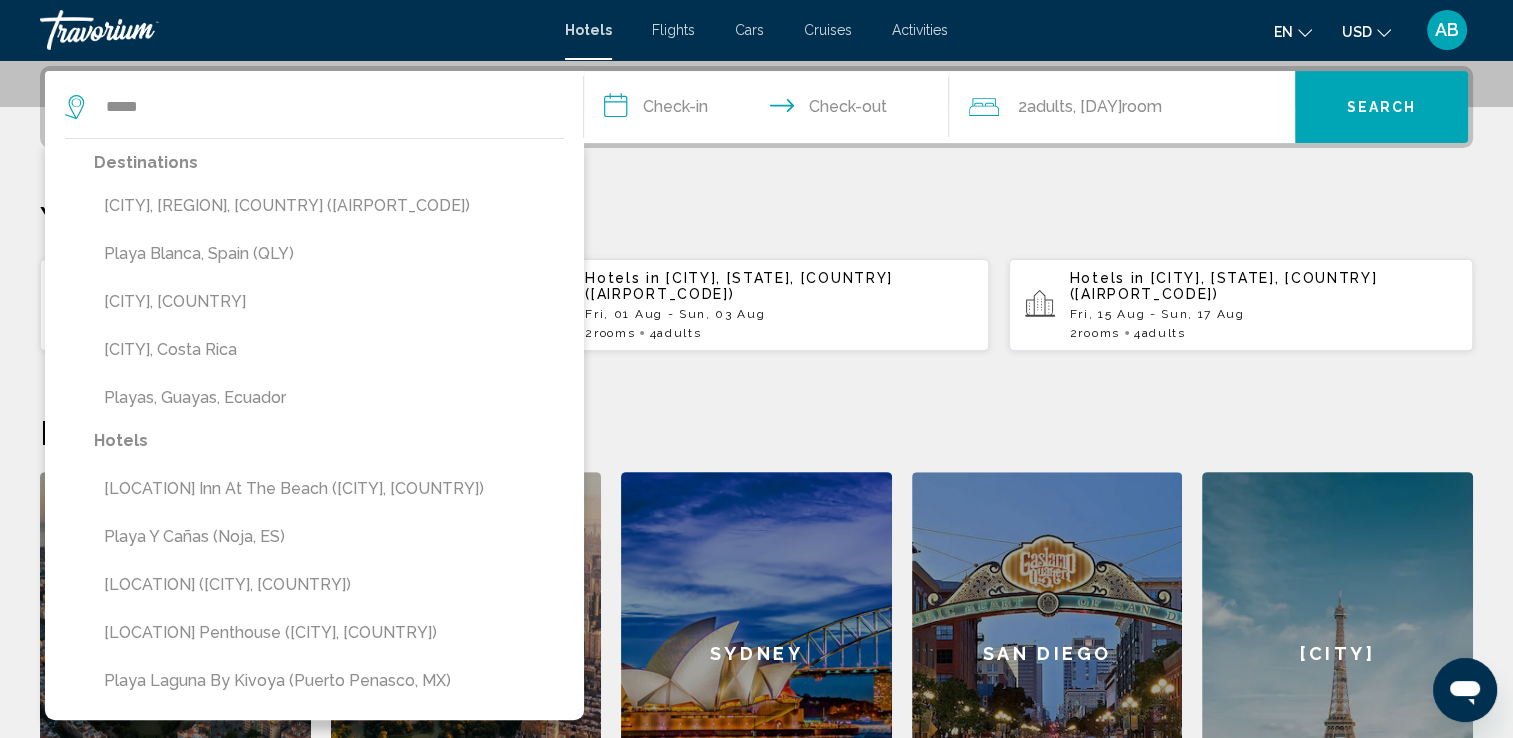 click on "[CITY], [REGION], [COUNTRY] ([AIRPORT_CODE])" at bounding box center (329, 206) 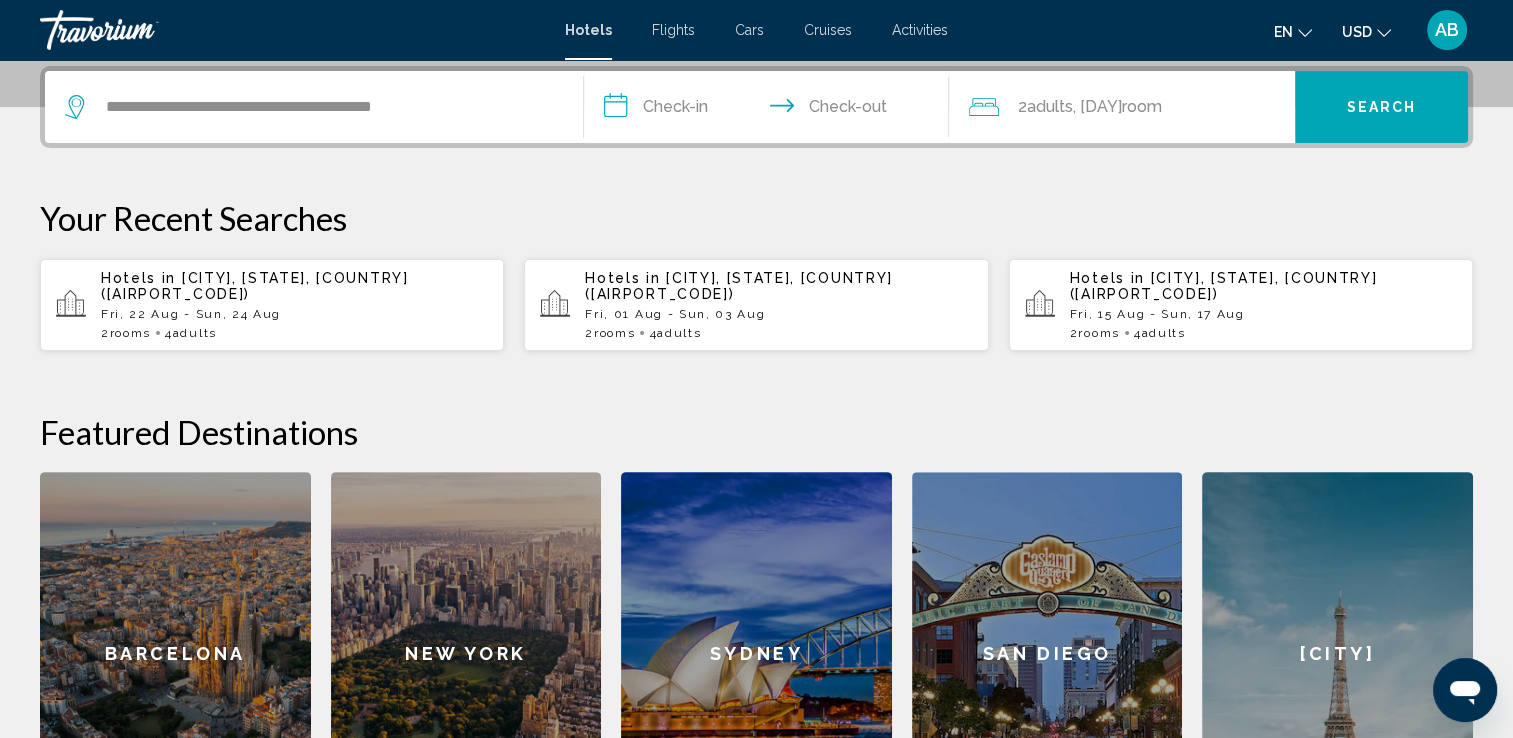 click on "**********" at bounding box center (771, 110) 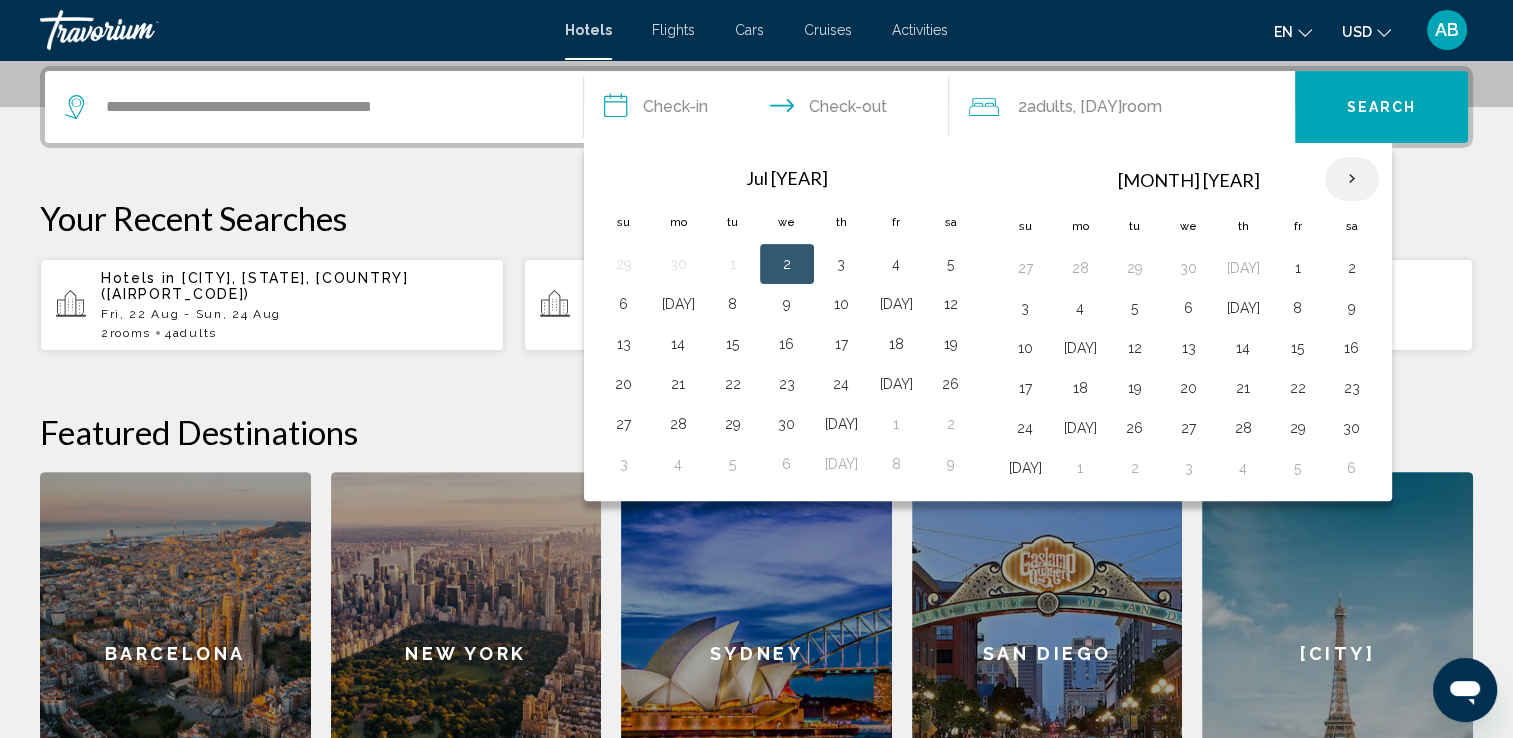 click at bounding box center (1352, 179) 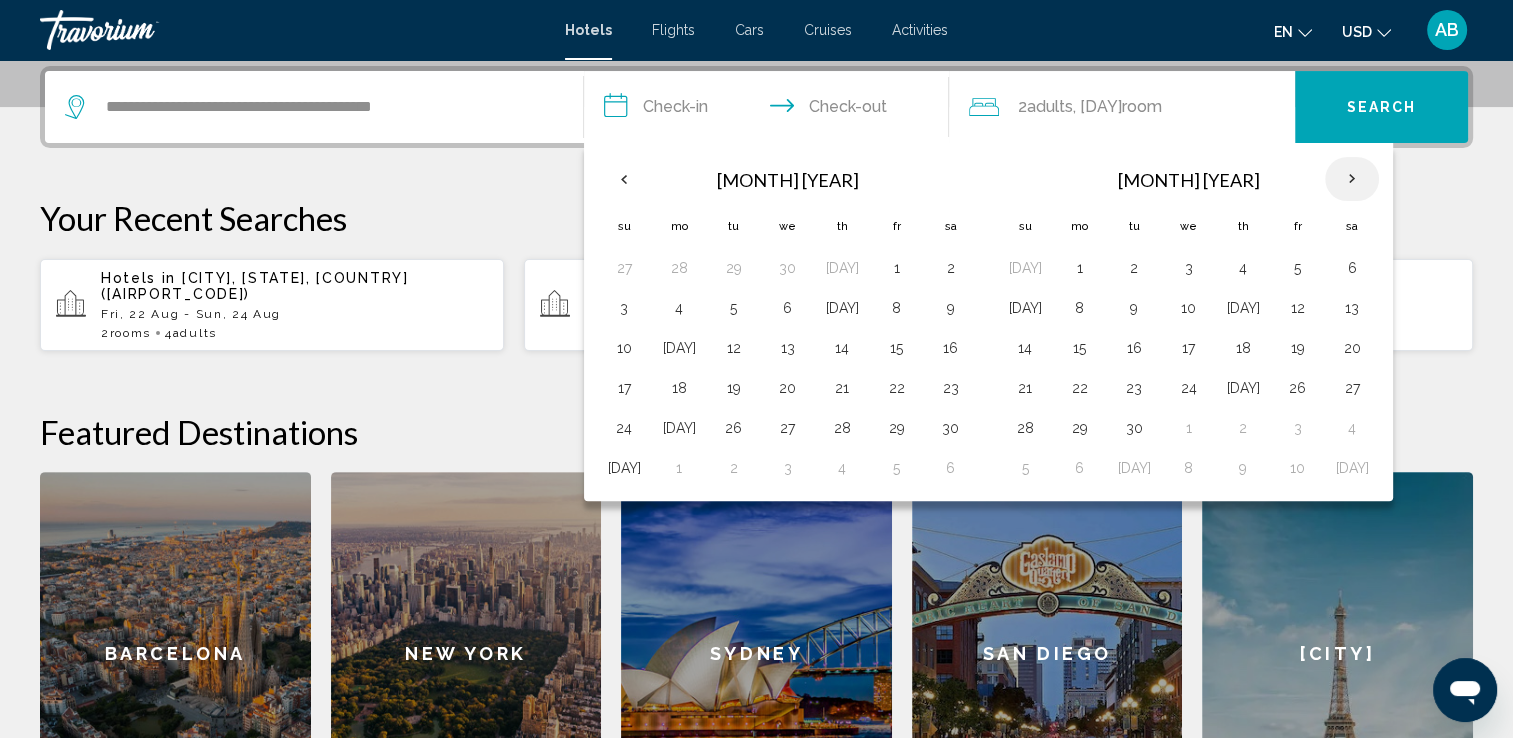 click at bounding box center (1352, 179) 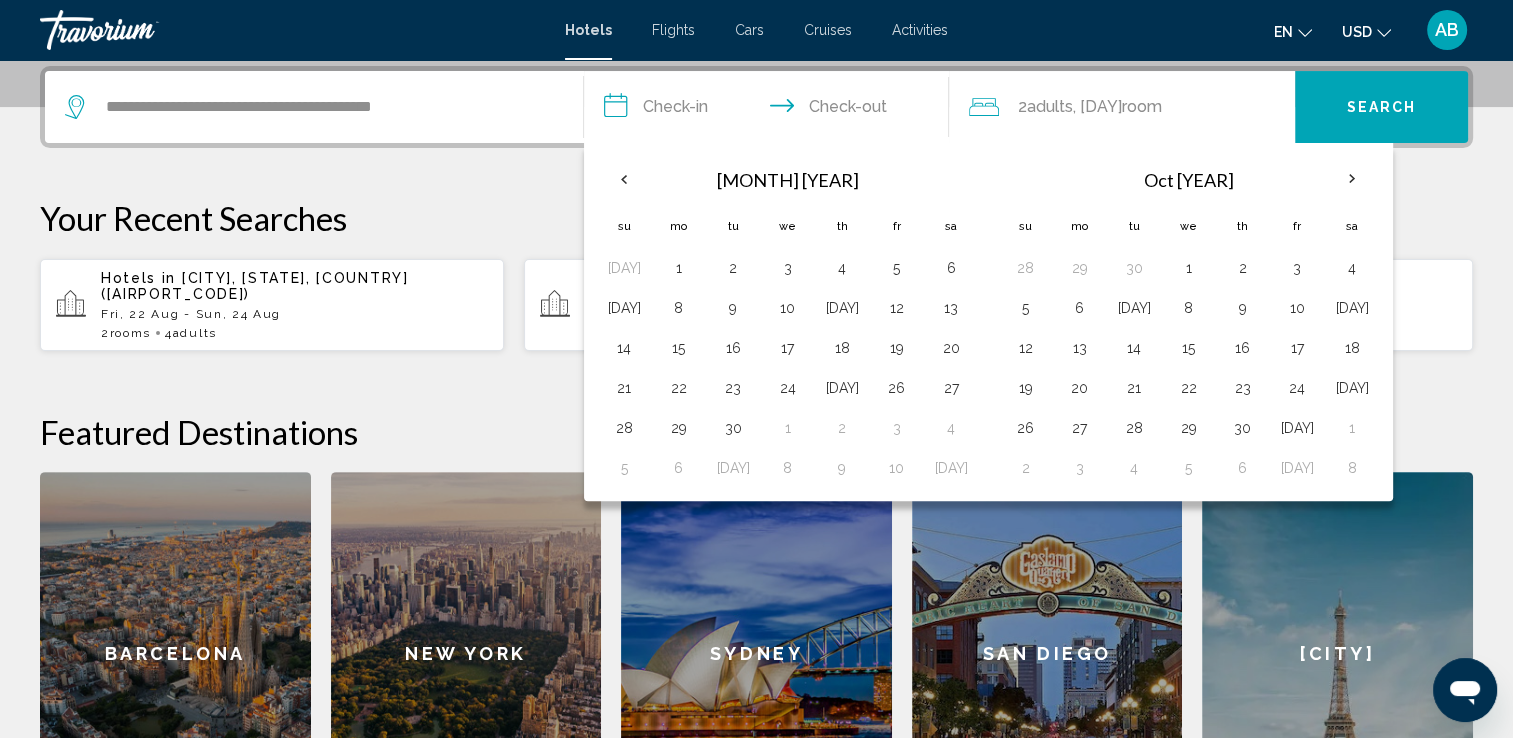 click at bounding box center (1384, 33) 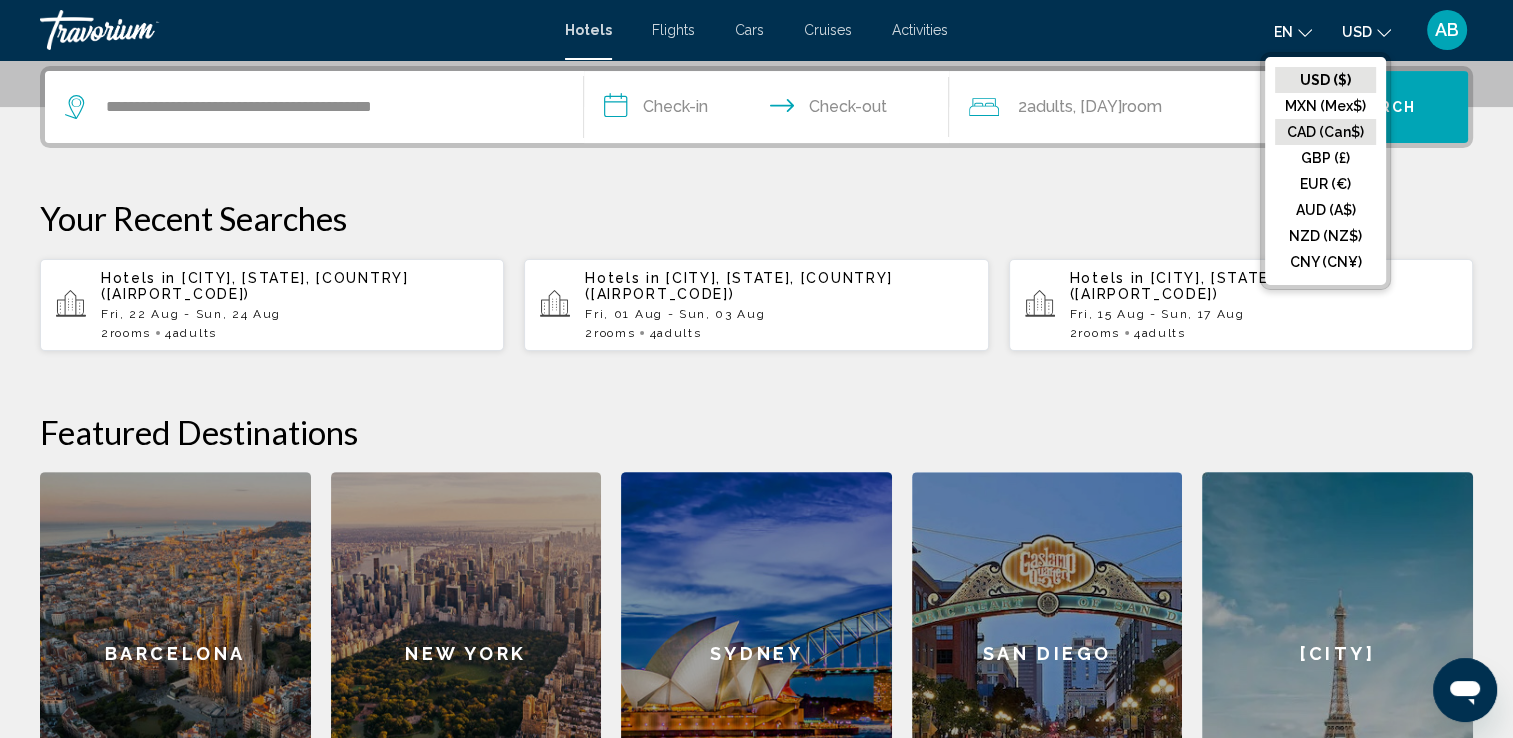 click on "CAD (Can$)" at bounding box center (1325, 80) 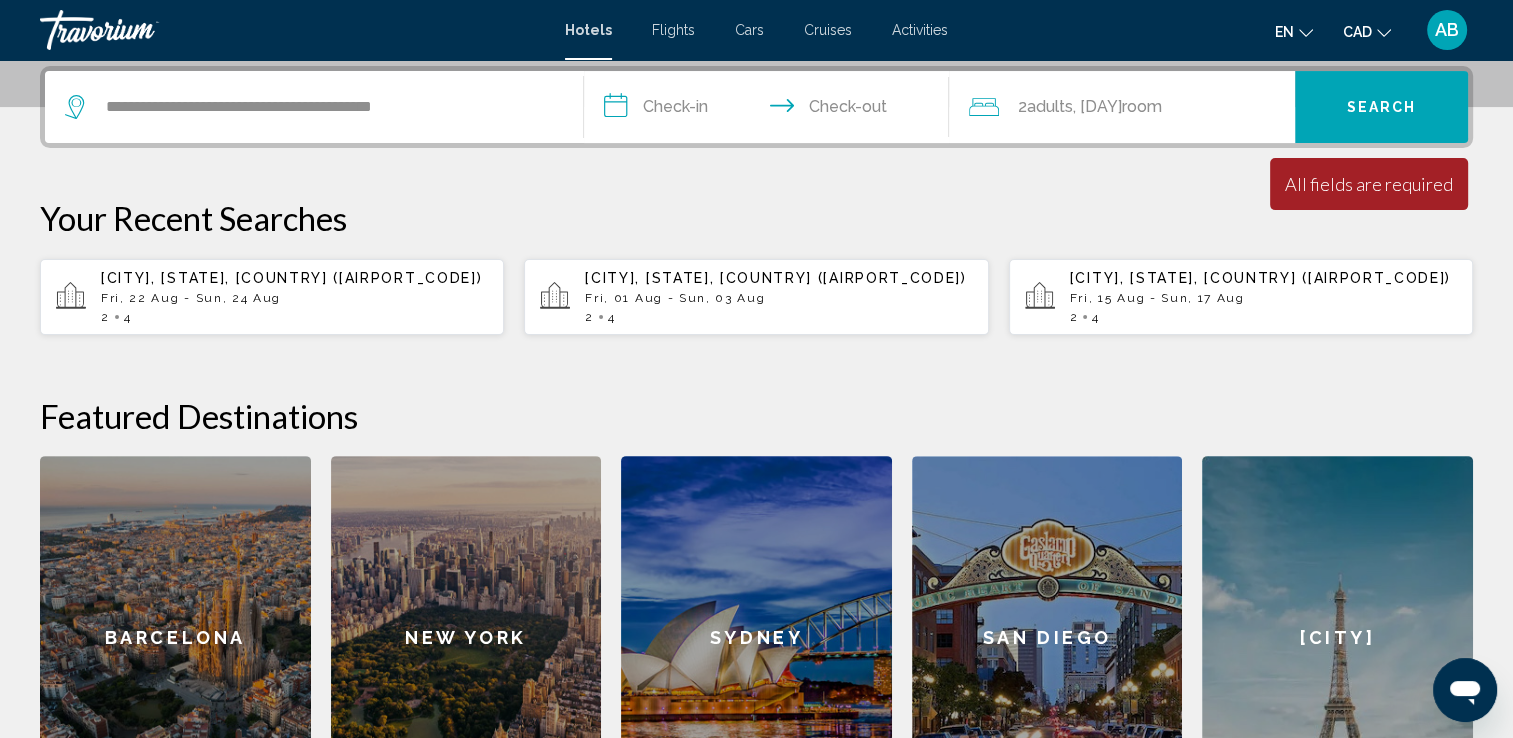 click on "**********" at bounding box center [771, 110] 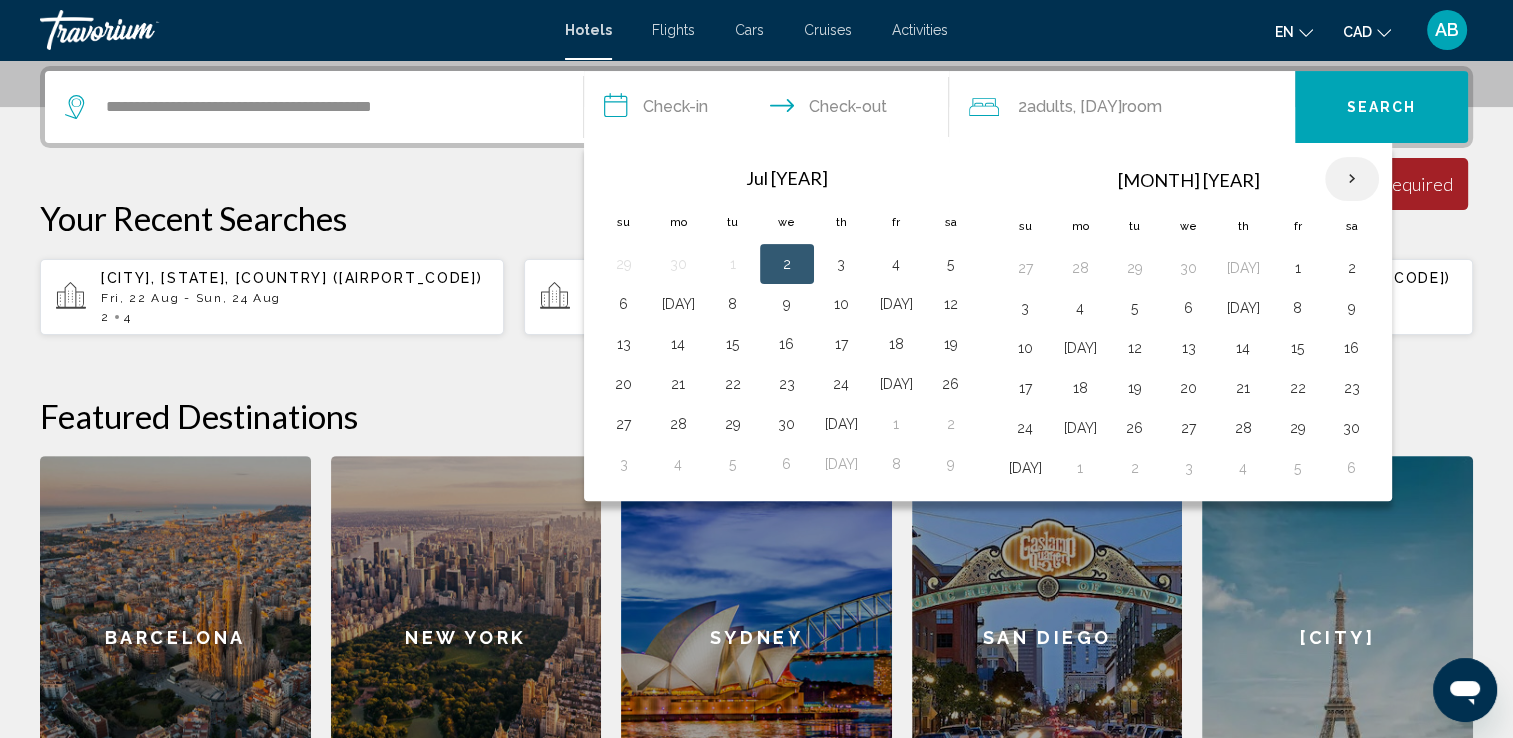 click at bounding box center [1352, 179] 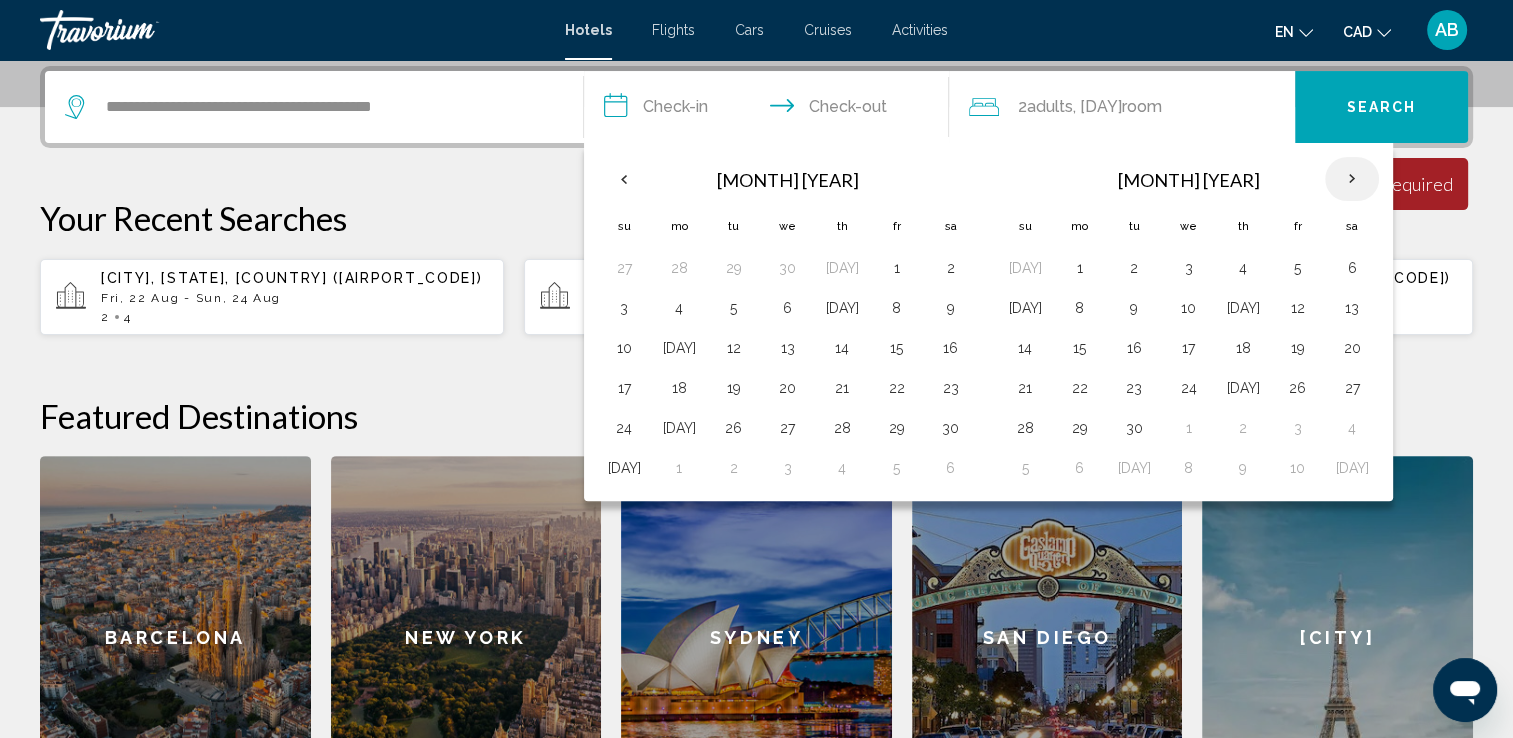 click at bounding box center (1352, 179) 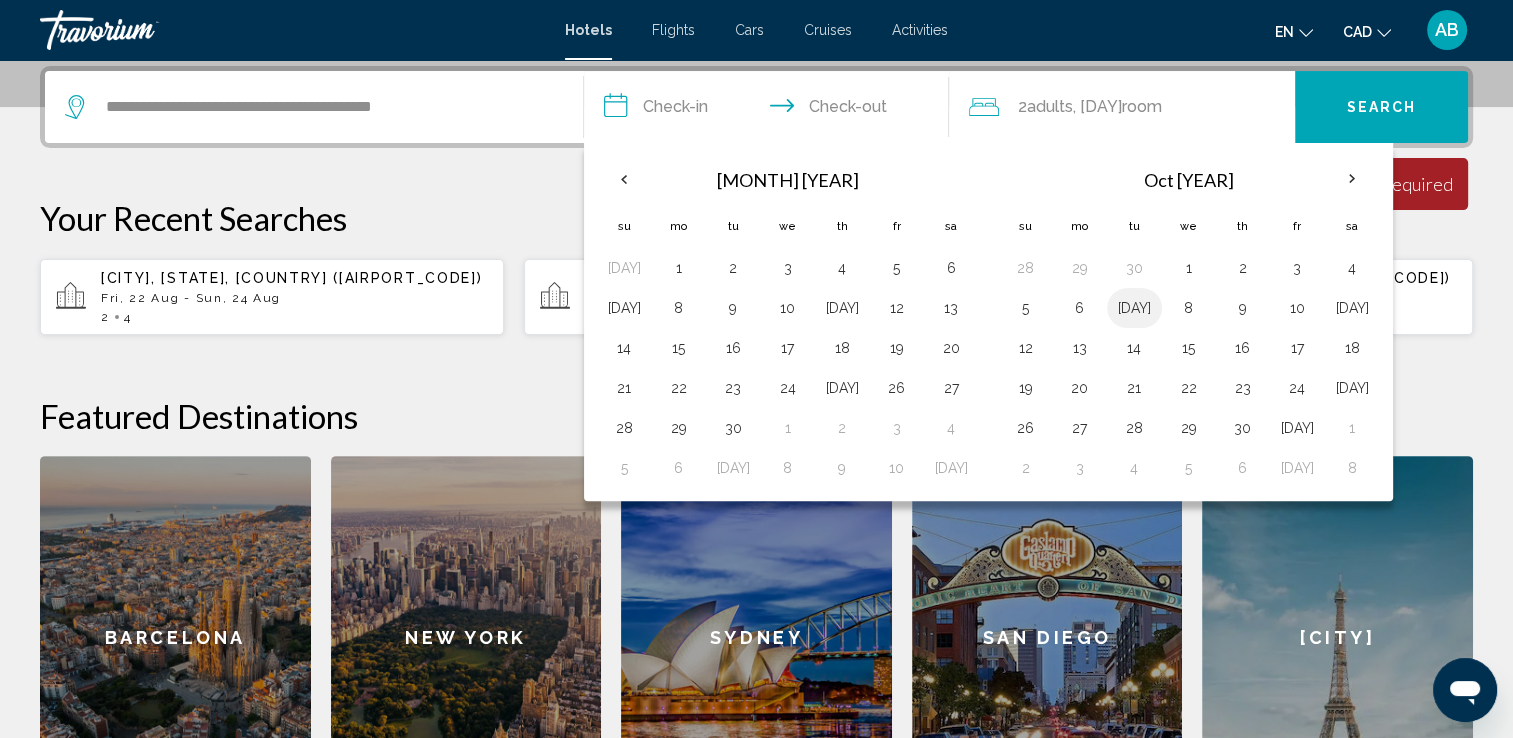 drag, startPoint x: 1016, startPoint y: 301, endPoint x: 1100, endPoint y: 304, distance: 84.05355 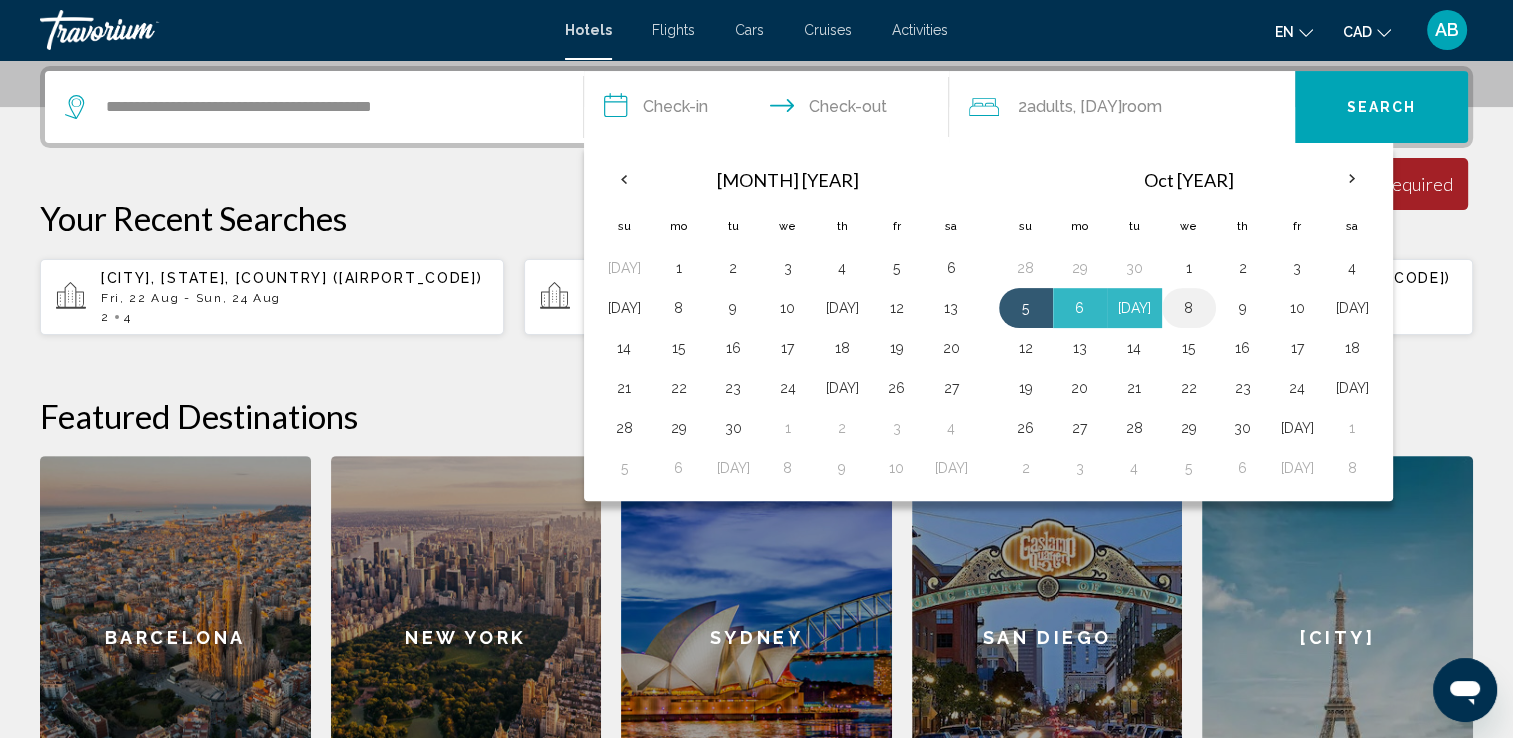 click on "8" at bounding box center (1189, 308) 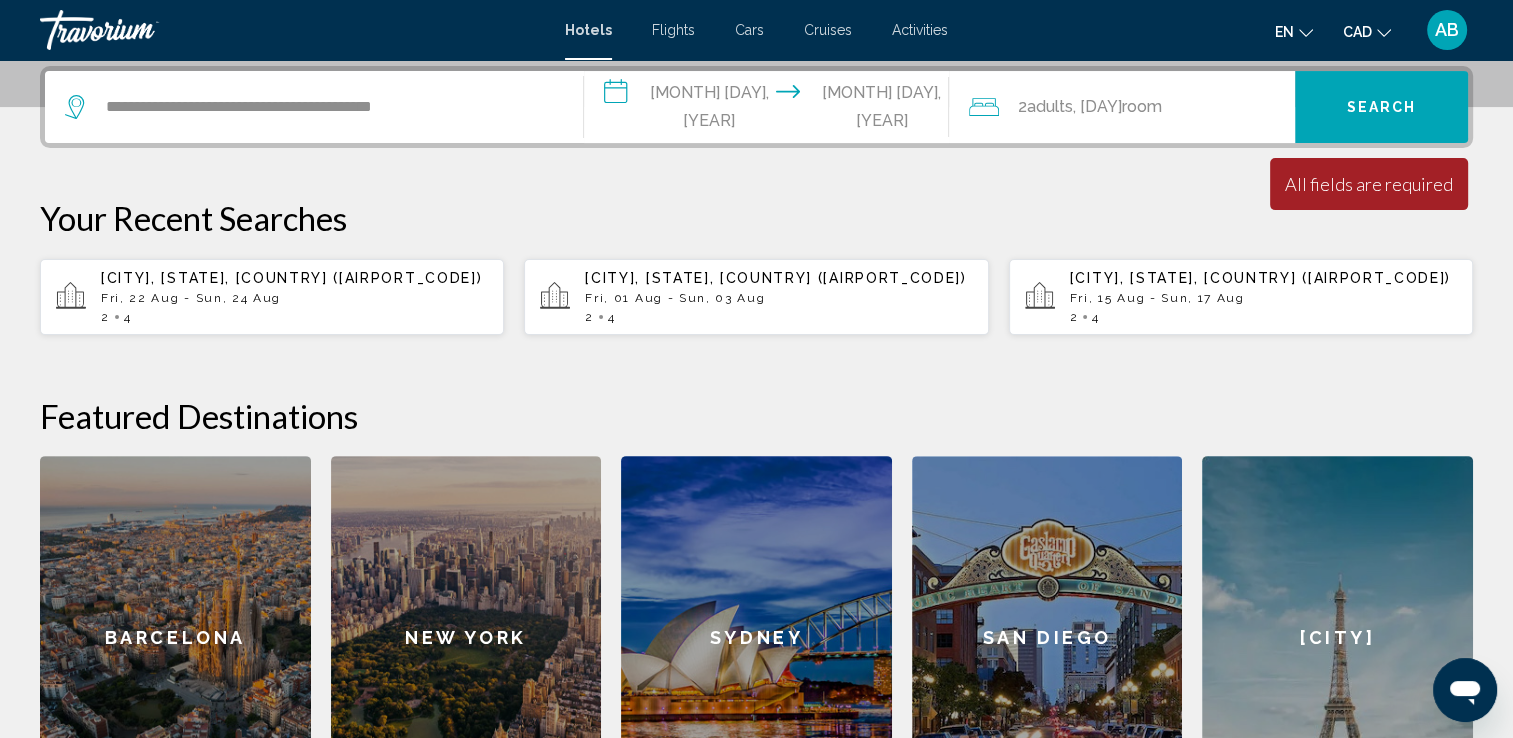 click on "[NUMBER] Adult Adults , [NUMBER] Room rooms" at bounding box center (1132, 107) 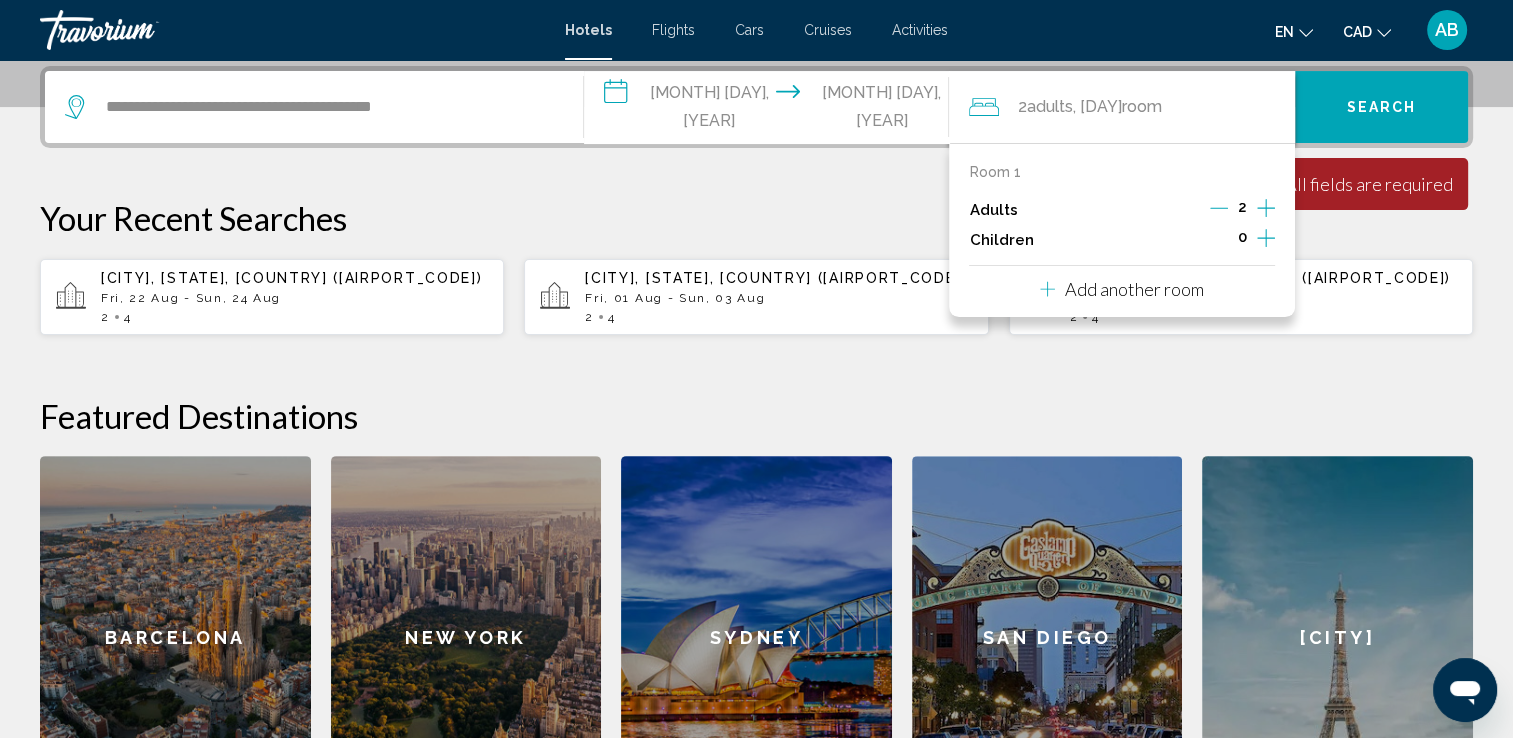 click at bounding box center [1266, 238] 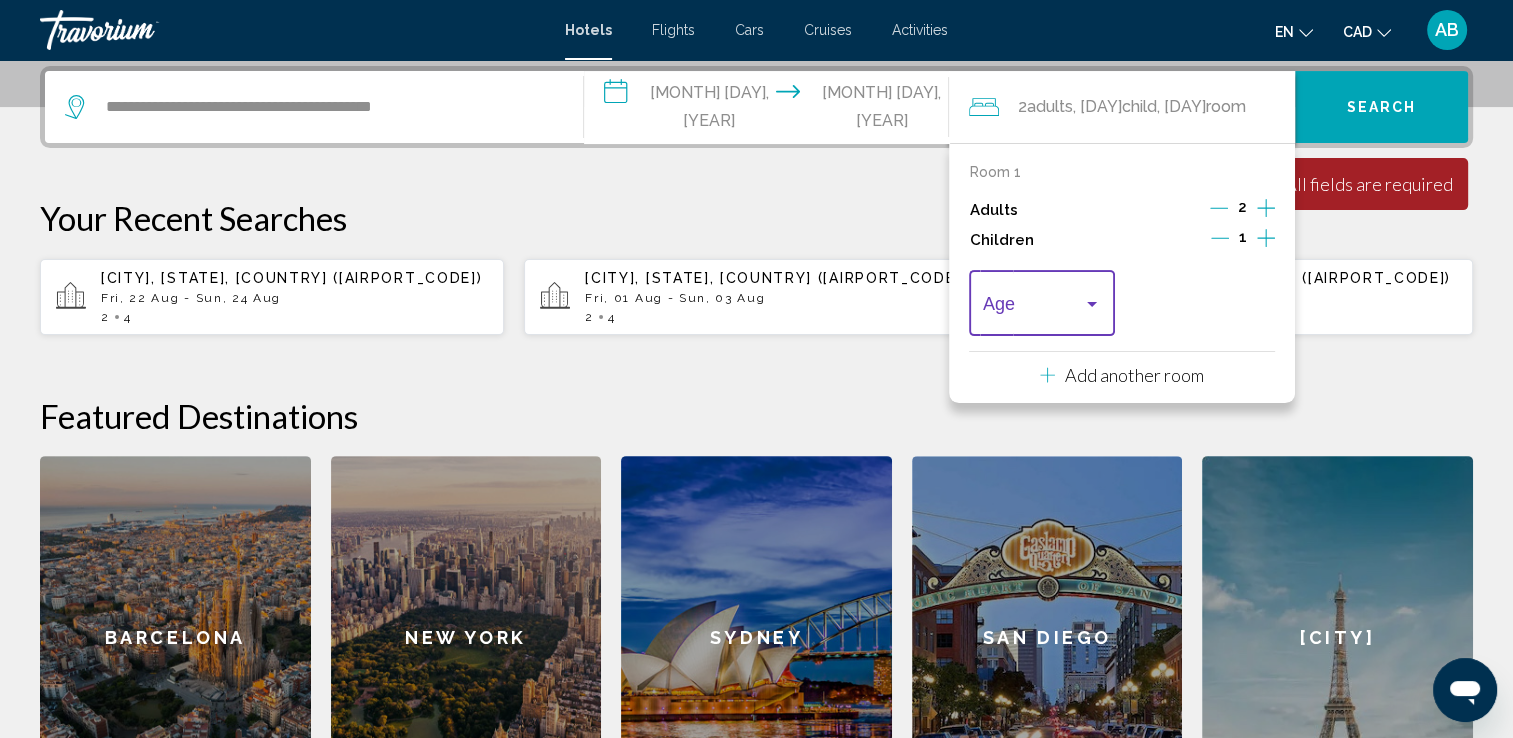 click at bounding box center (1033, 308) 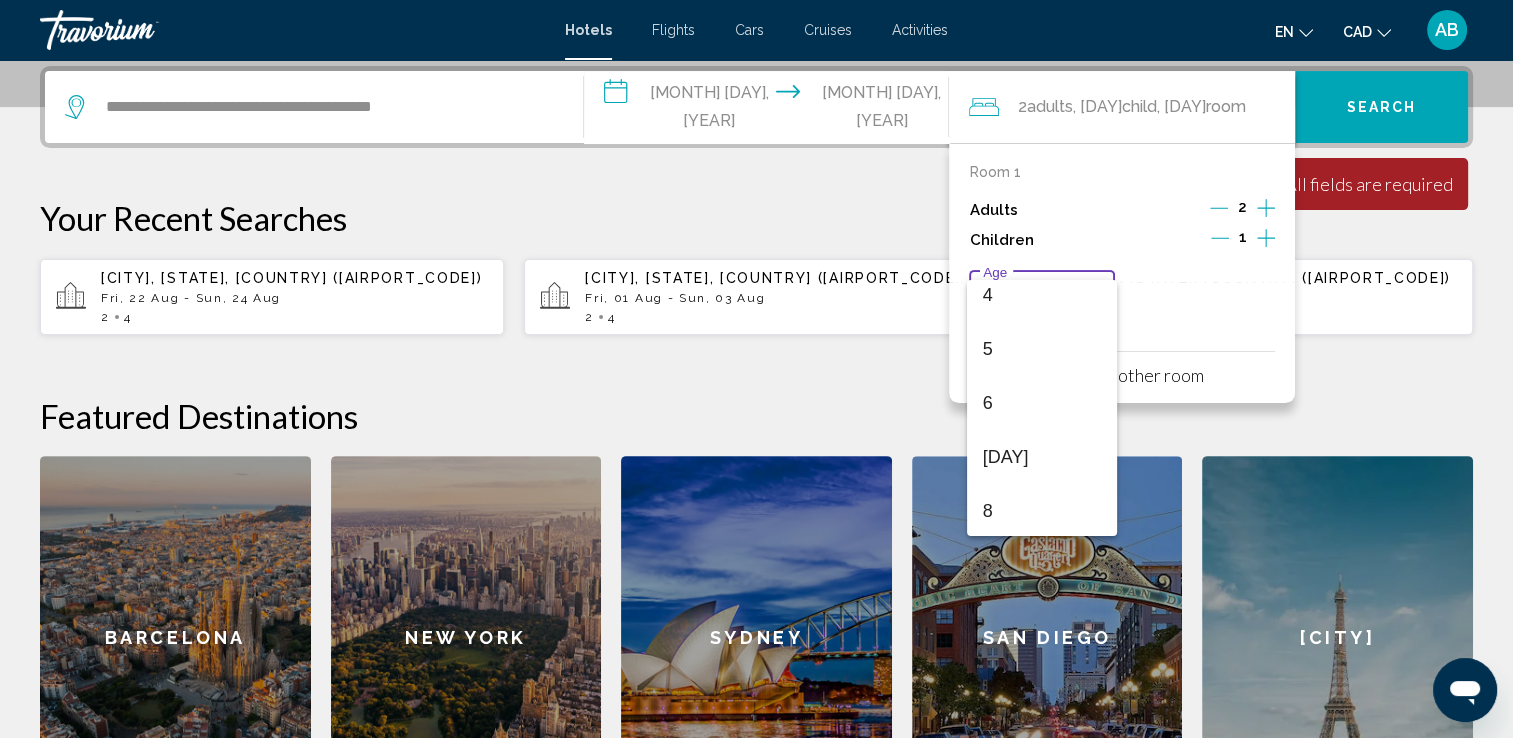 scroll, scrollTop: 500, scrollLeft: 0, axis: vertical 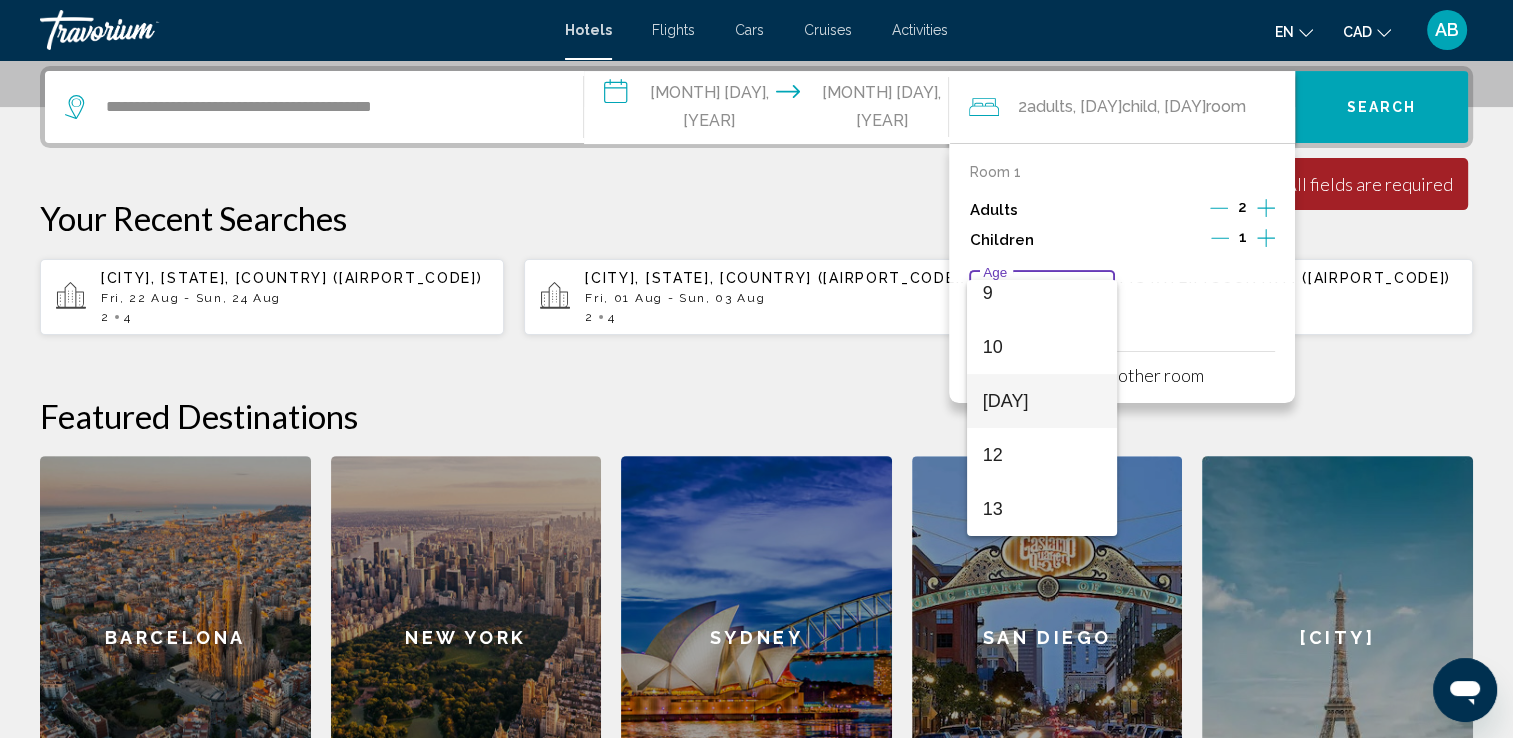 click on "[DAY]" at bounding box center [1042, 401] 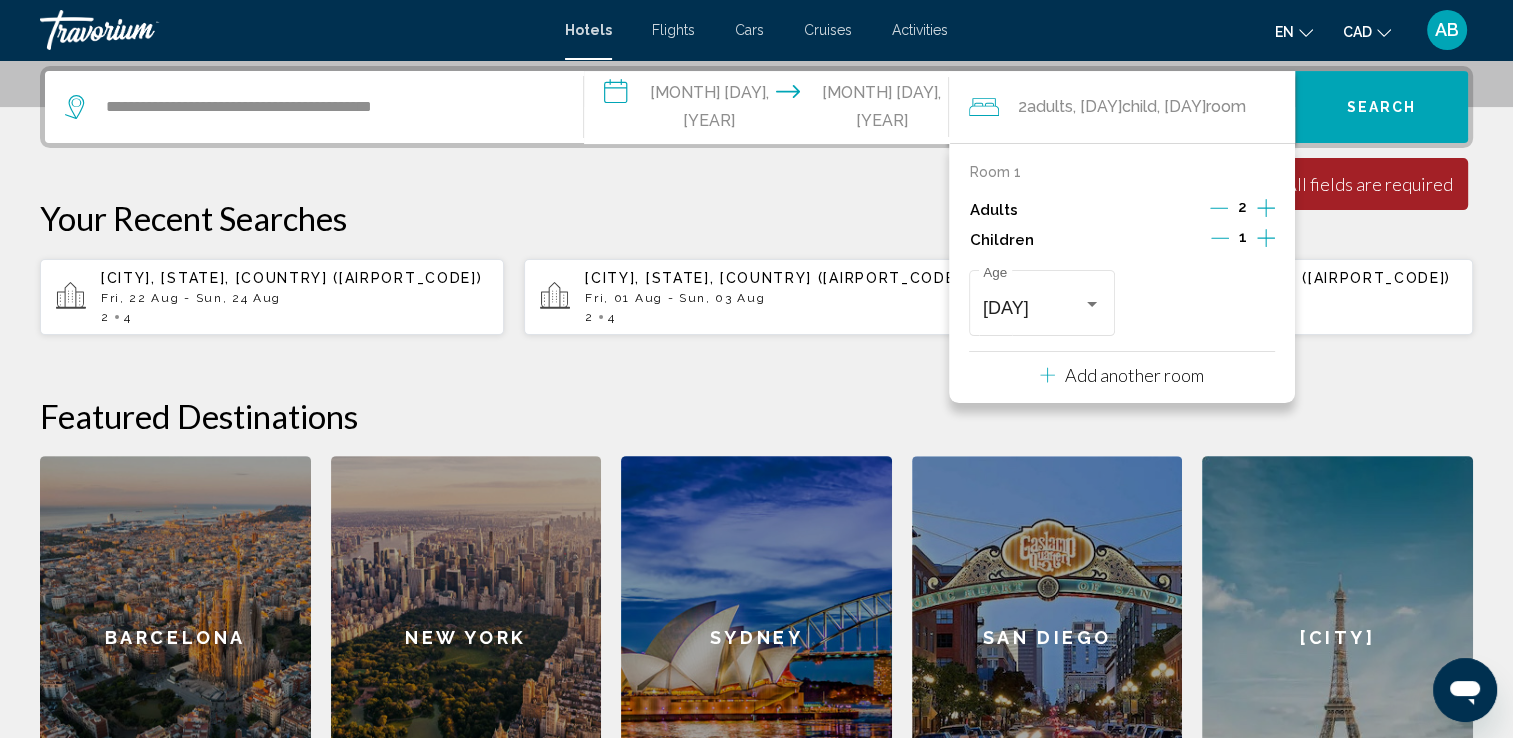 click on "Search" at bounding box center [1382, 108] 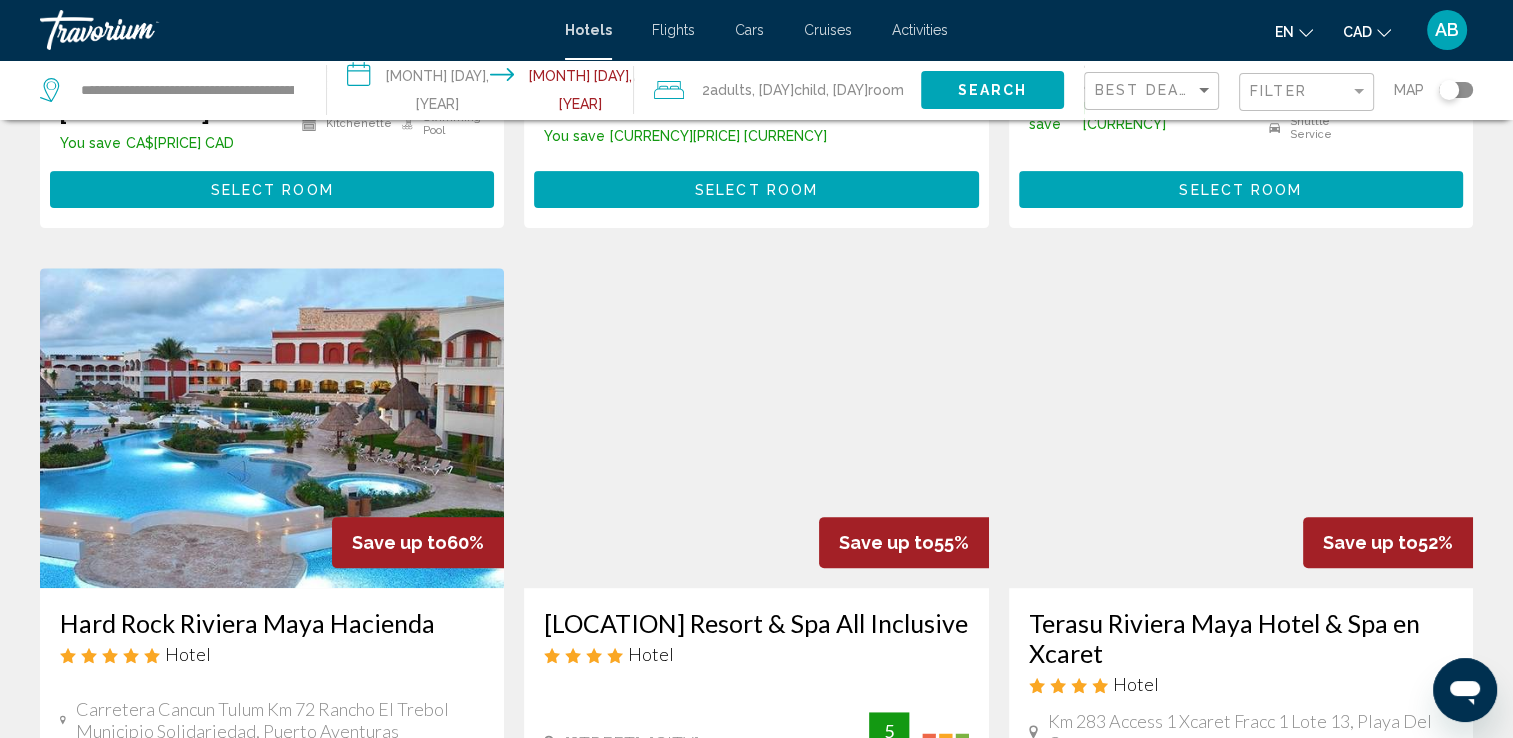 scroll, scrollTop: 790, scrollLeft: 0, axis: vertical 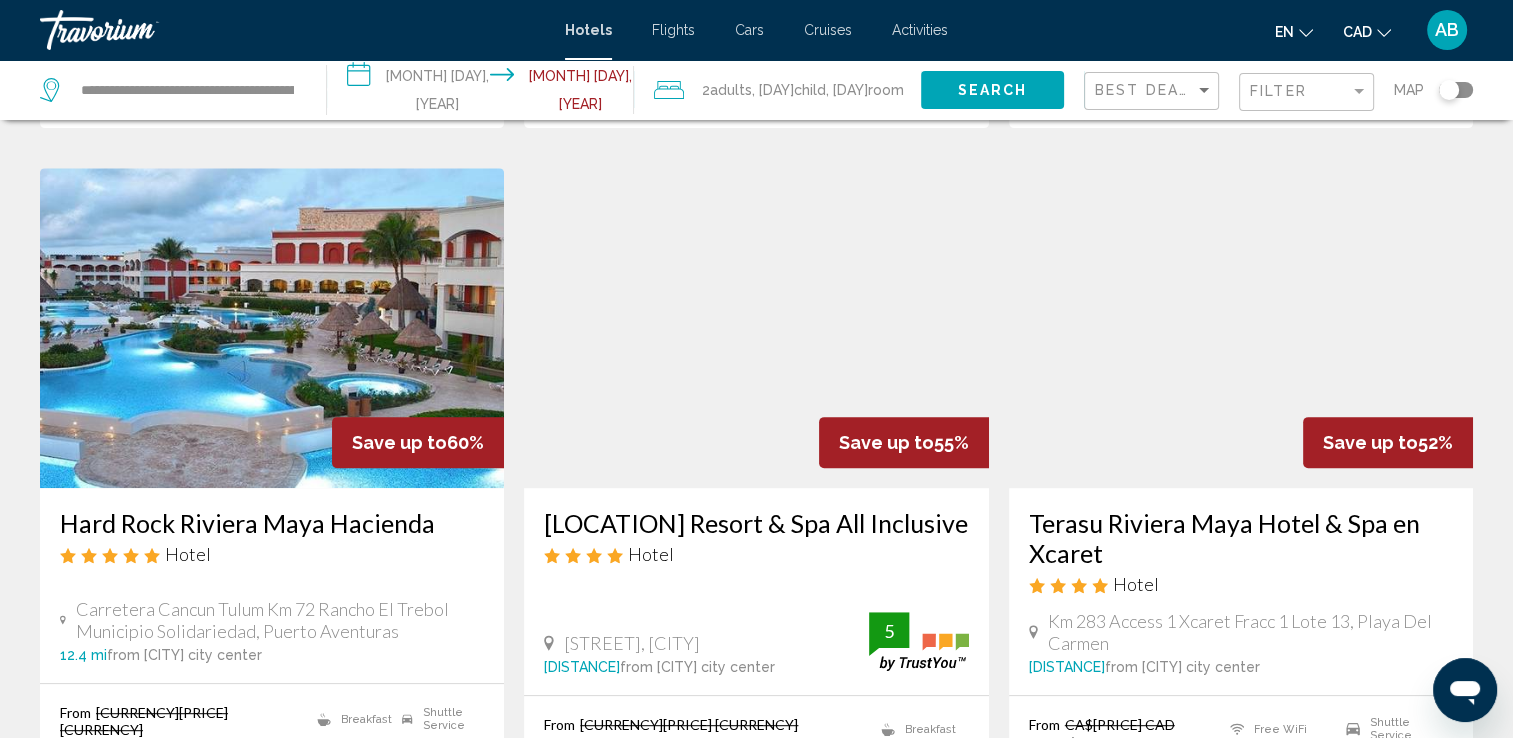 click at bounding box center [756, 328] 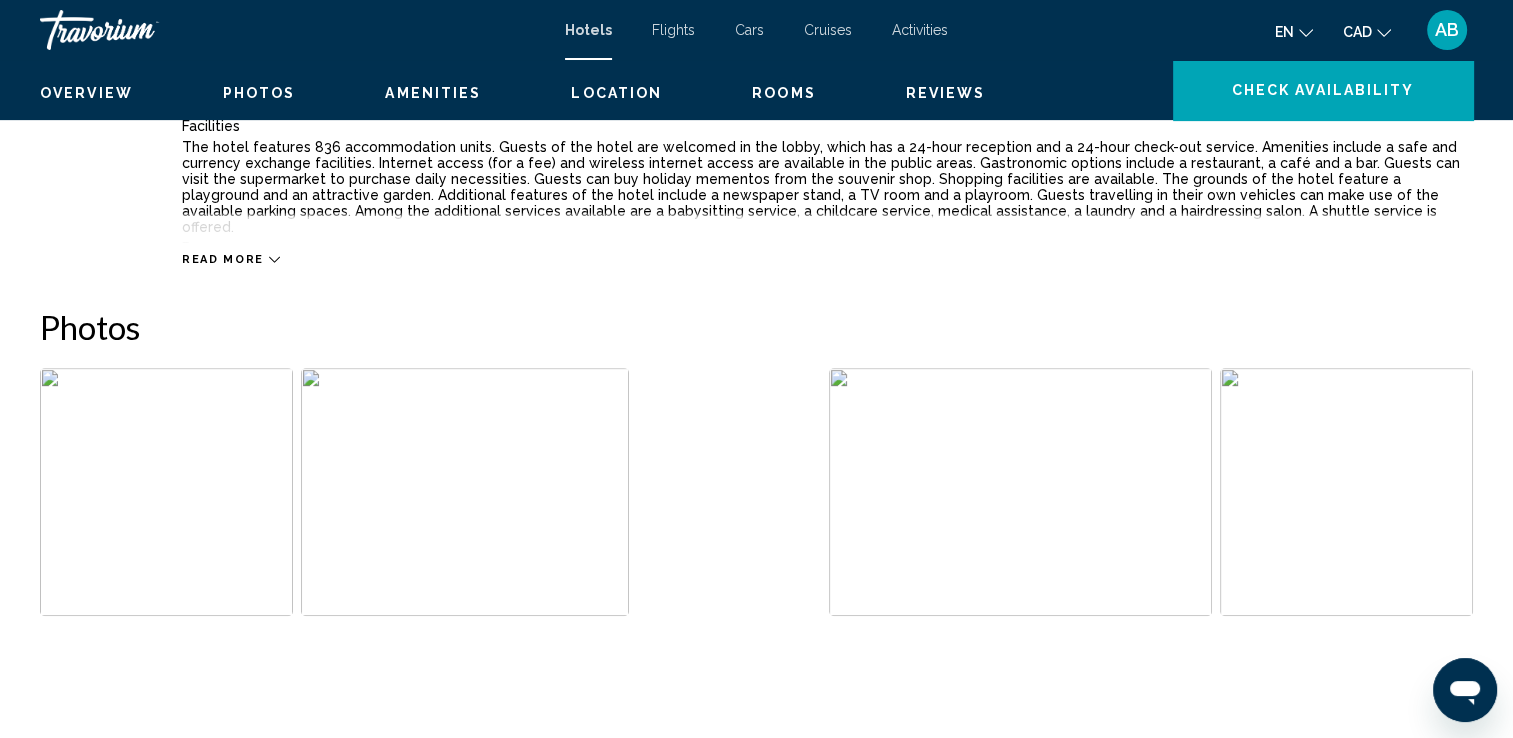 scroll, scrollTop: 0, scrollLeft: 0, axis: both 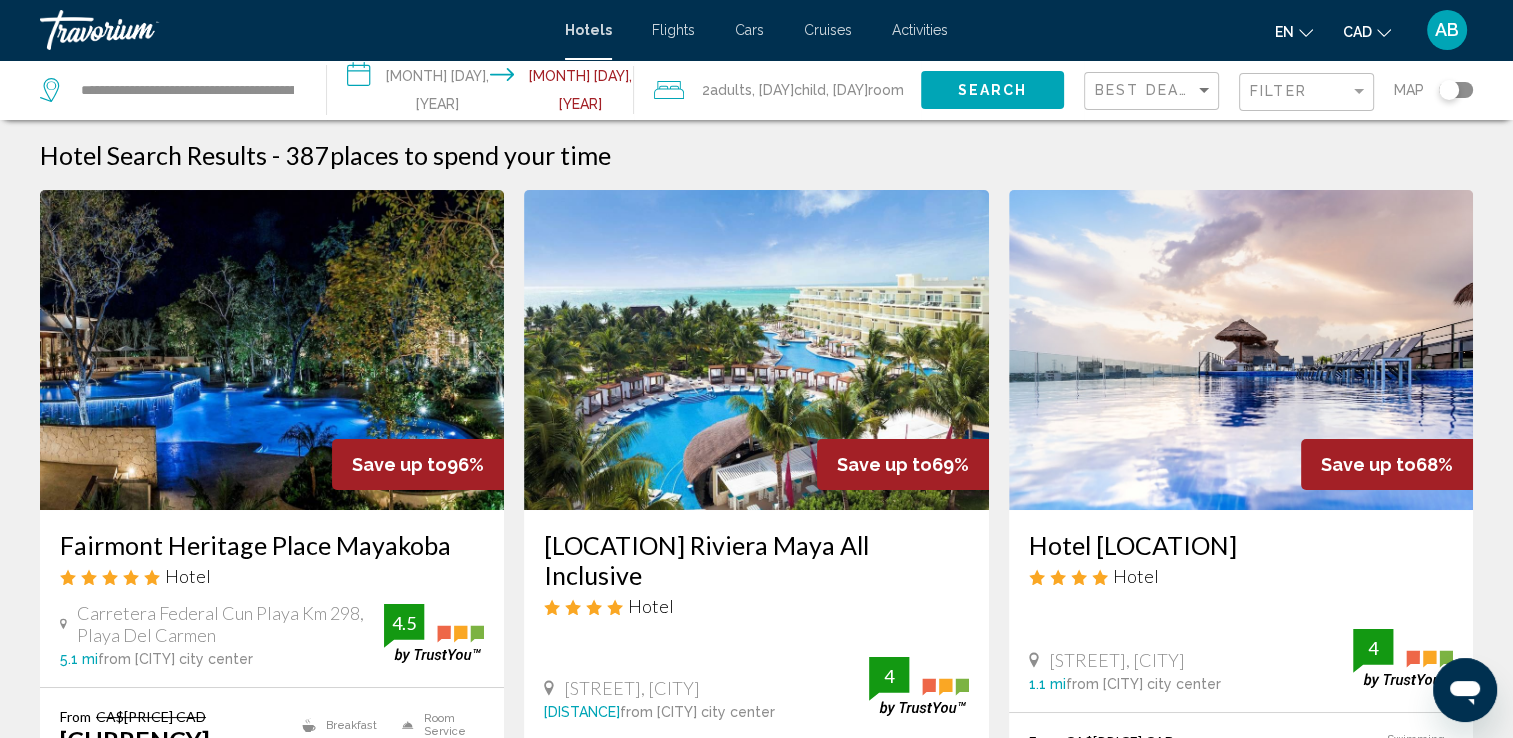 click at bounding box center [756, 350] 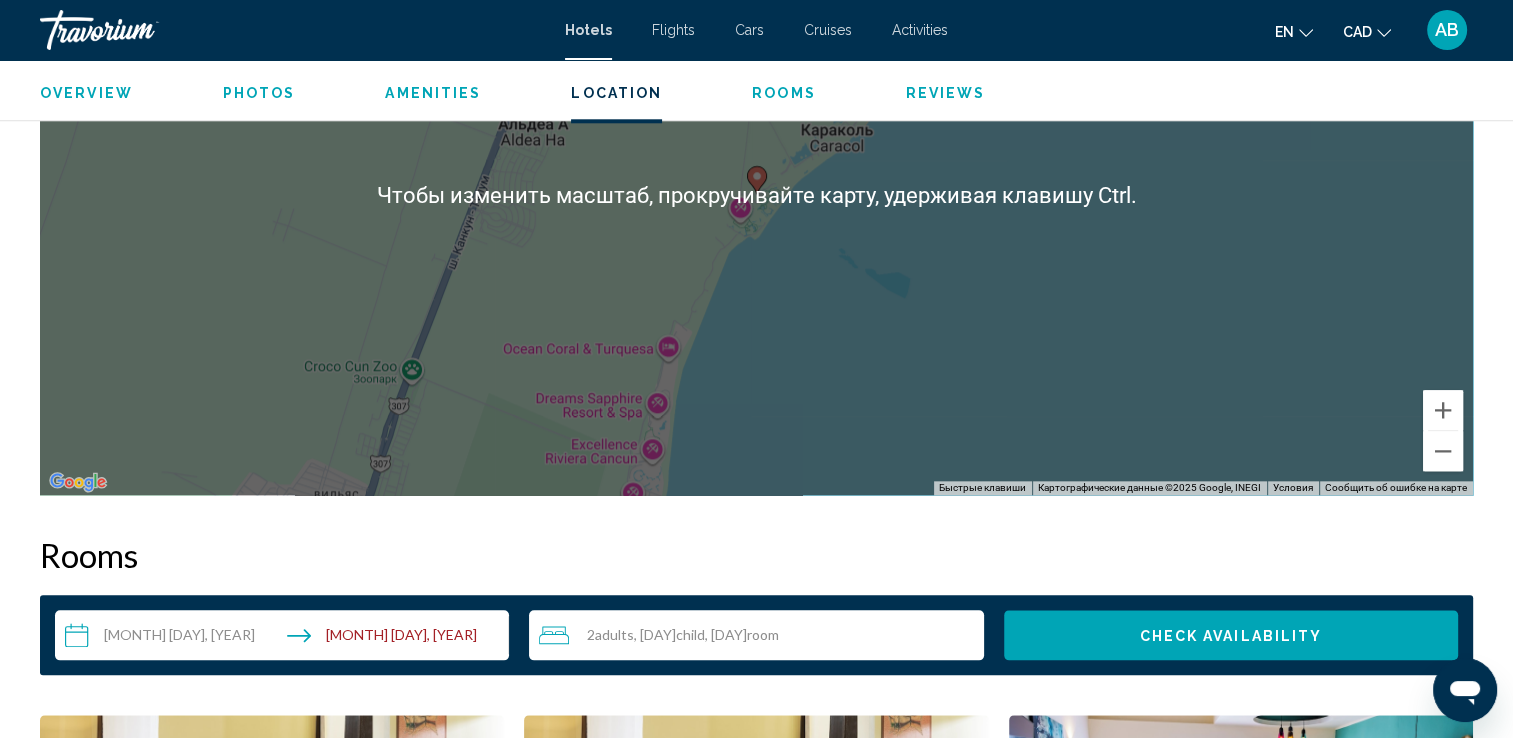 scroll, scrollTop: 1900, scrollLeft: 0, axis: vertical 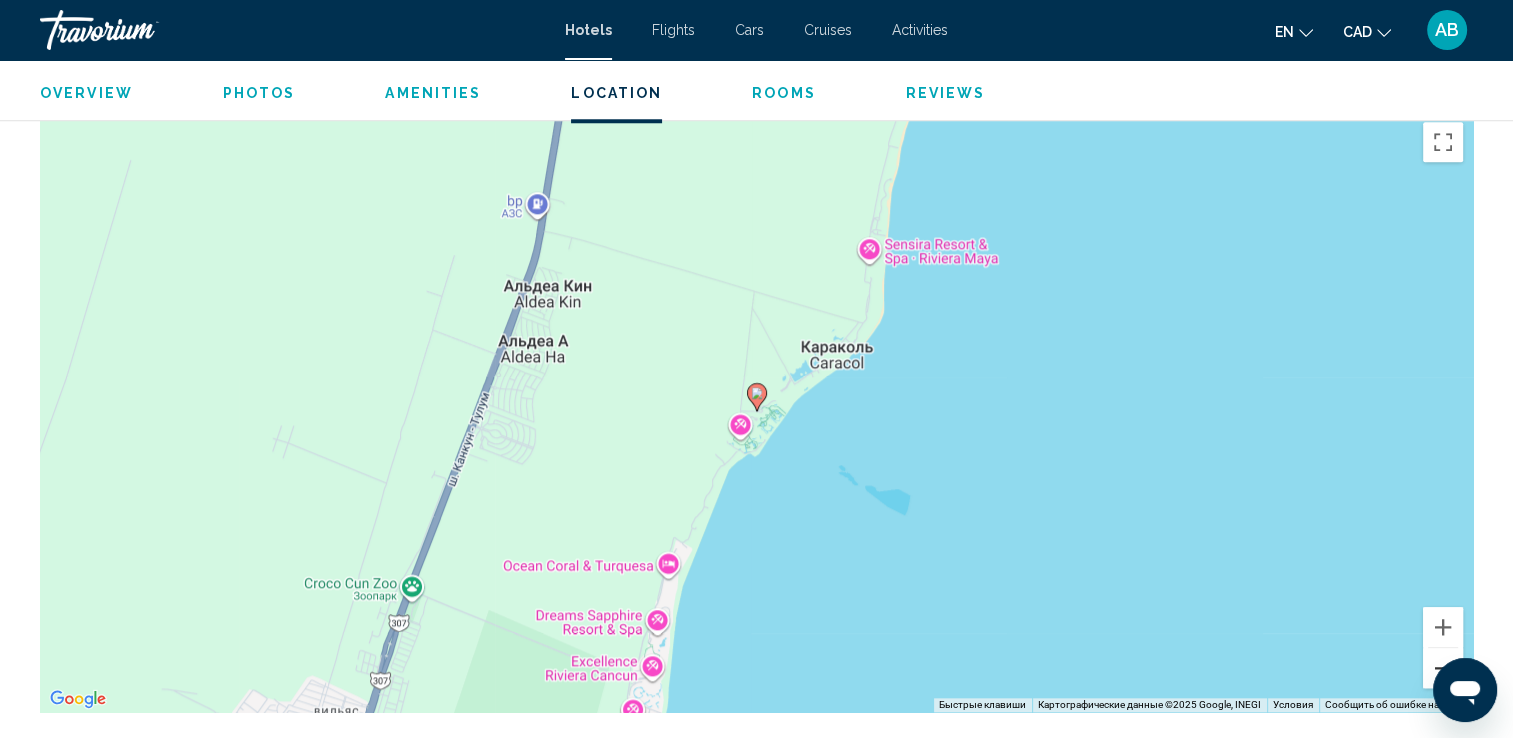 click at bounding box center (1443, 668) 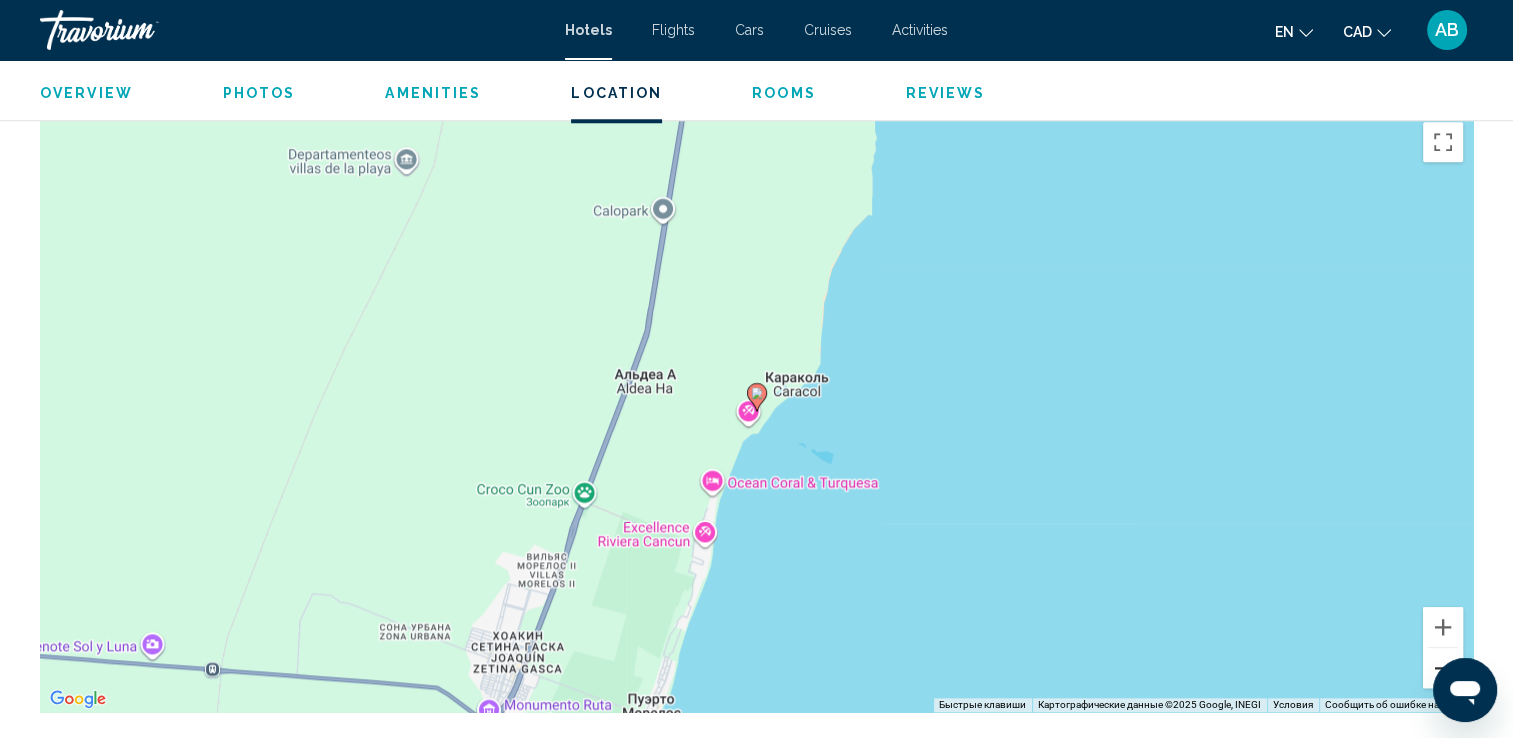 click at bounding box center [1443, 668] 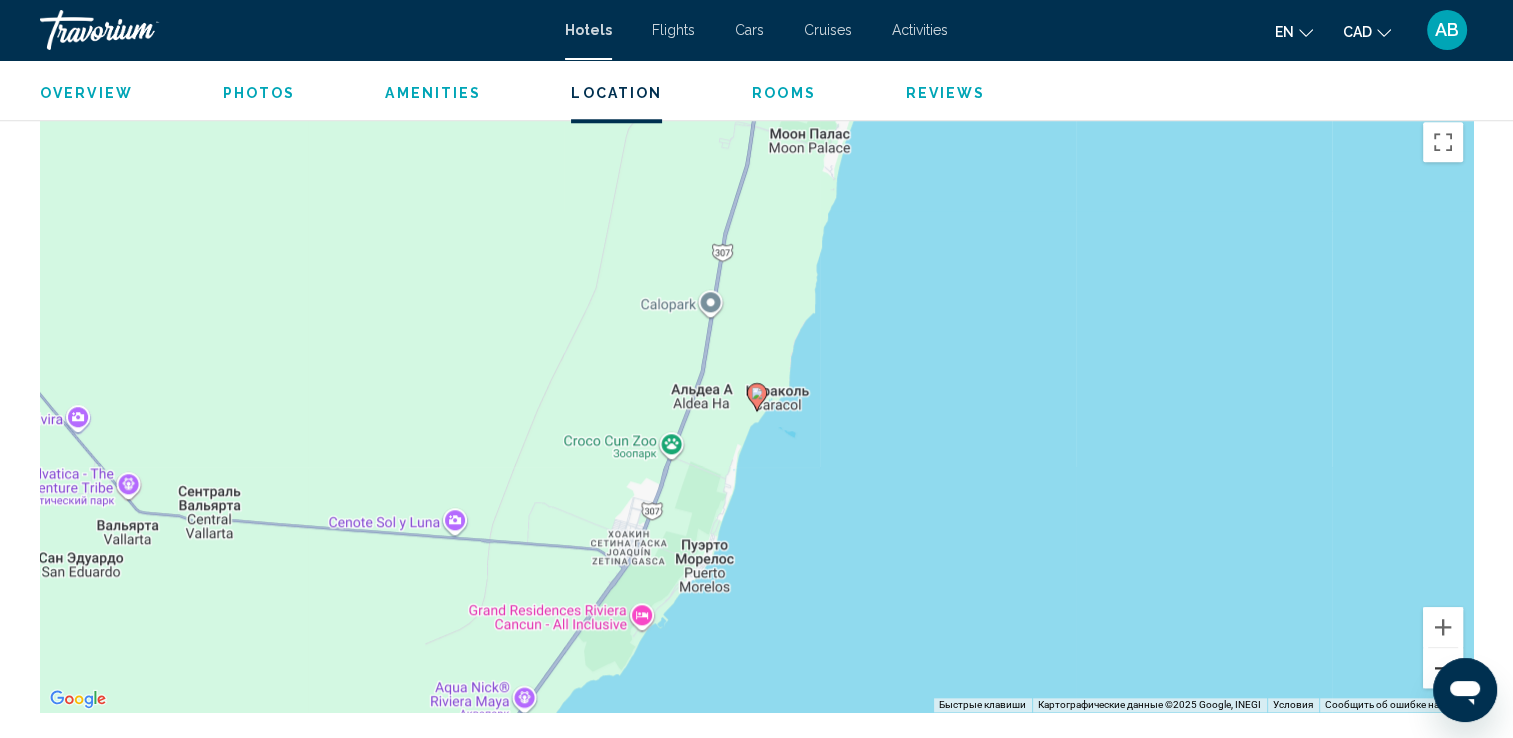 click at bounding box center [1443, 668] 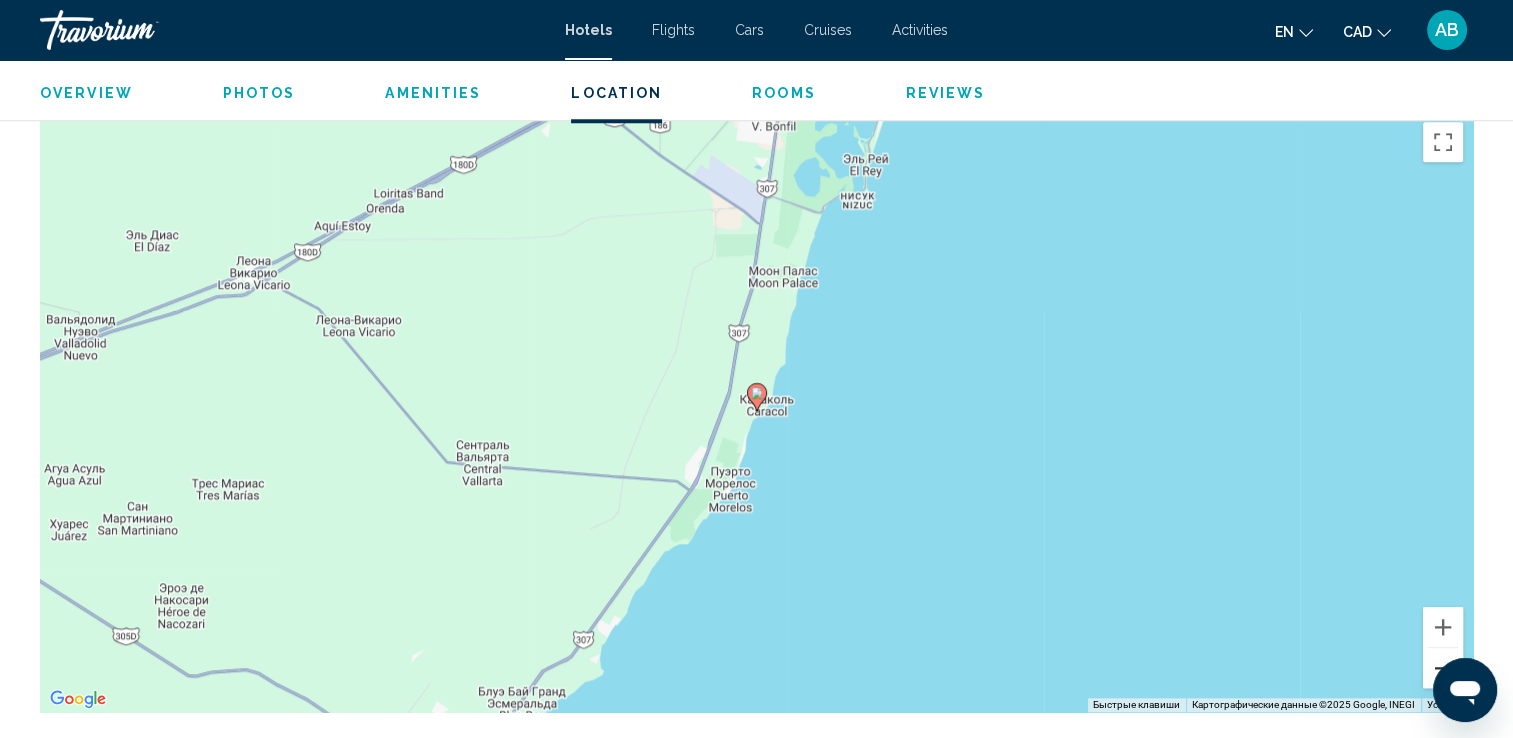 click at bounding box center [1443, 668] 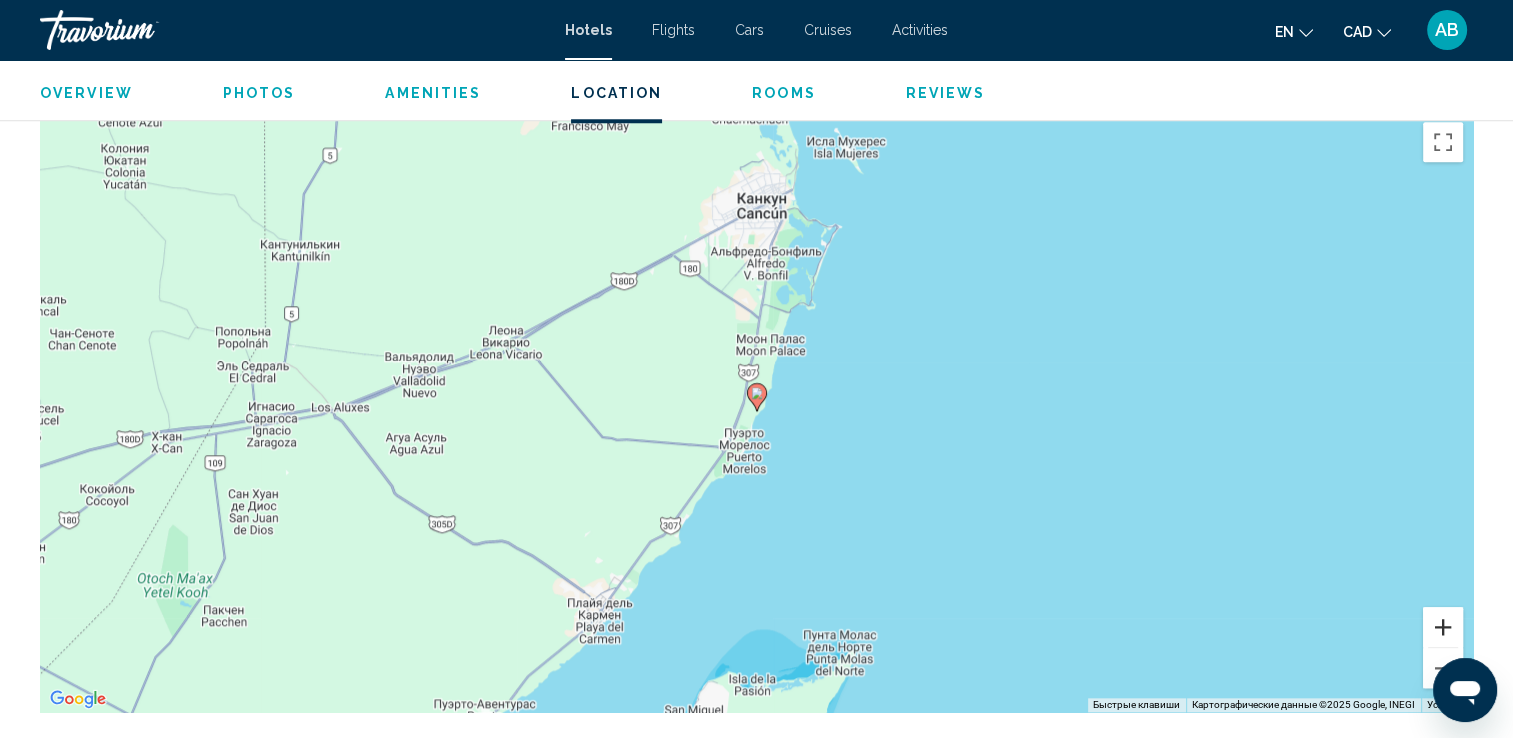 click at bounding box center [1443, 627] 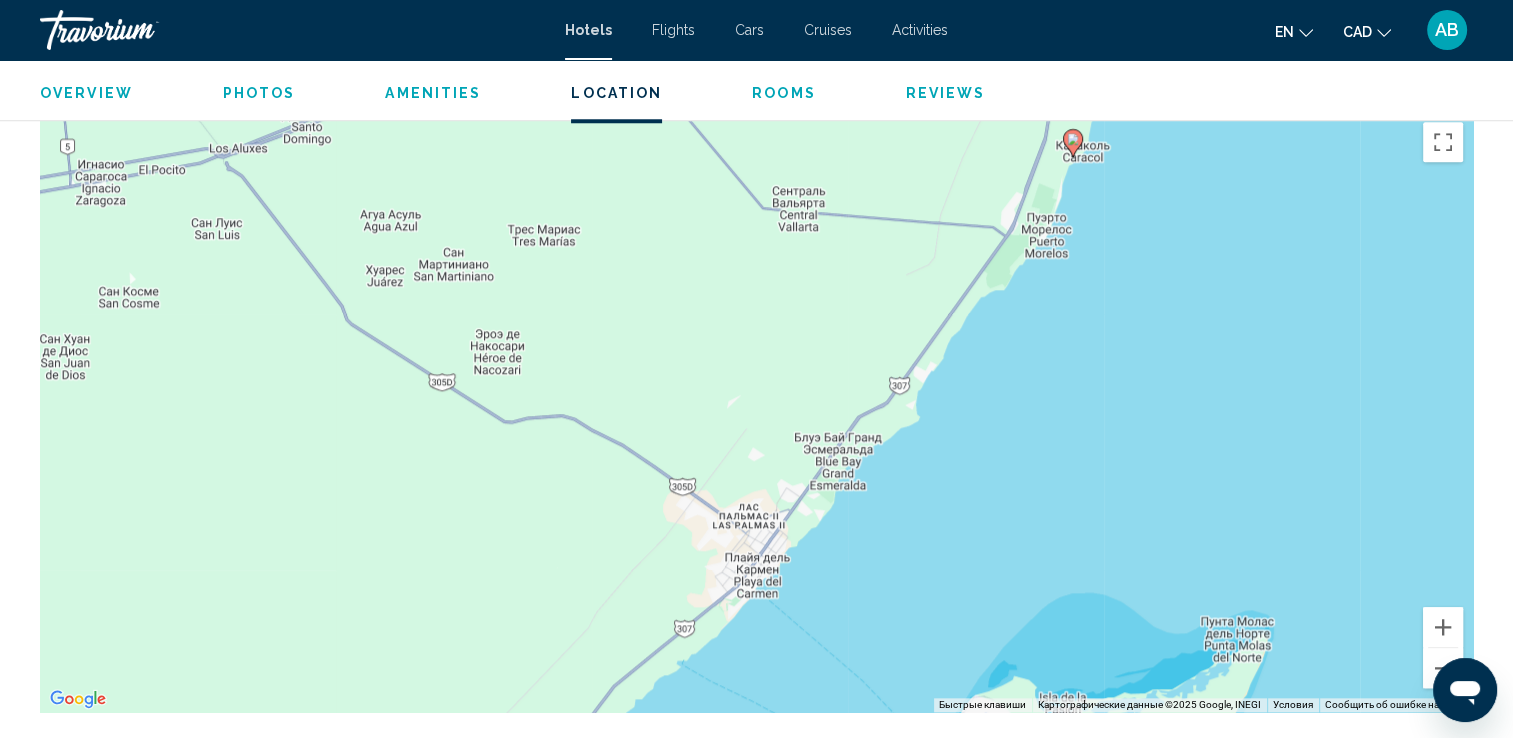 drag, startPoint x: 1055, startPoint y: 526, endPoint x: 1243, endPoint y: 180, distance: 393.77658 